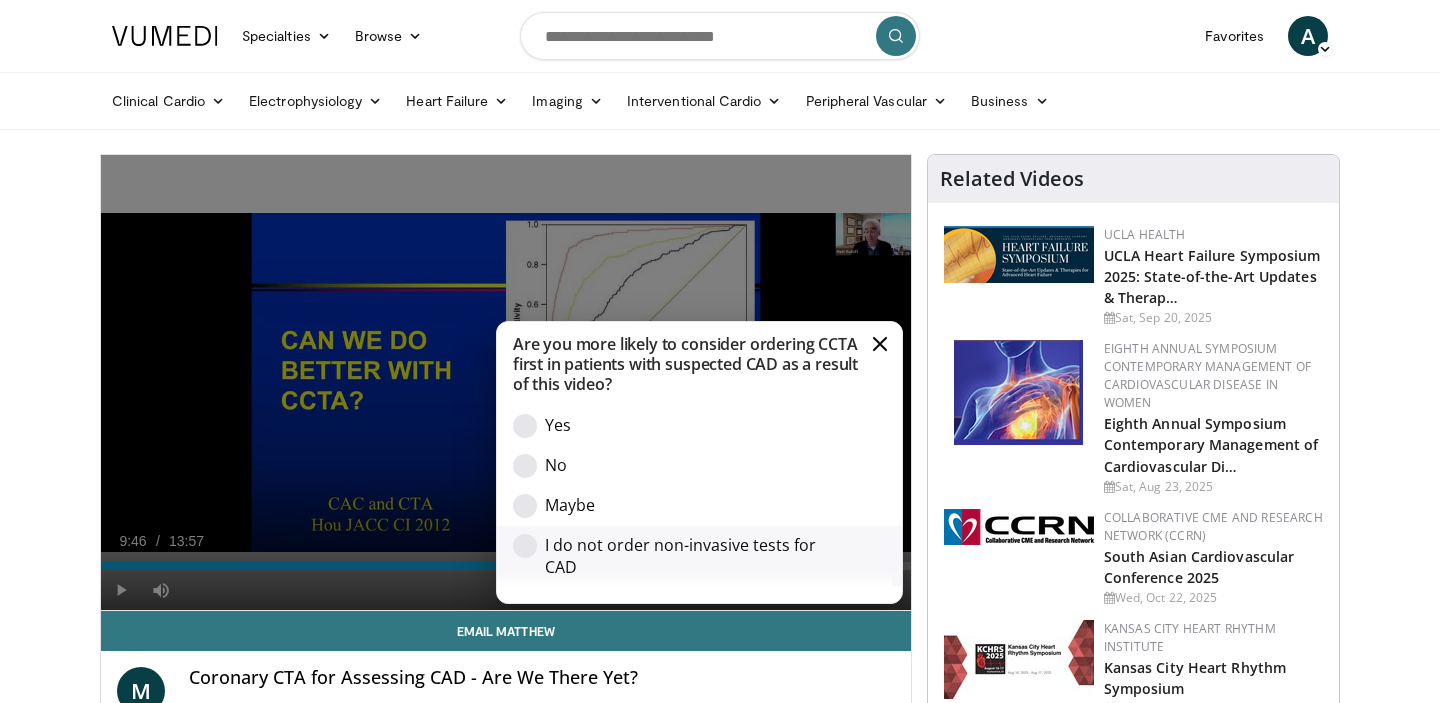 scroll, scrollTop: 113, scrollLeft: 0, axis: vertical 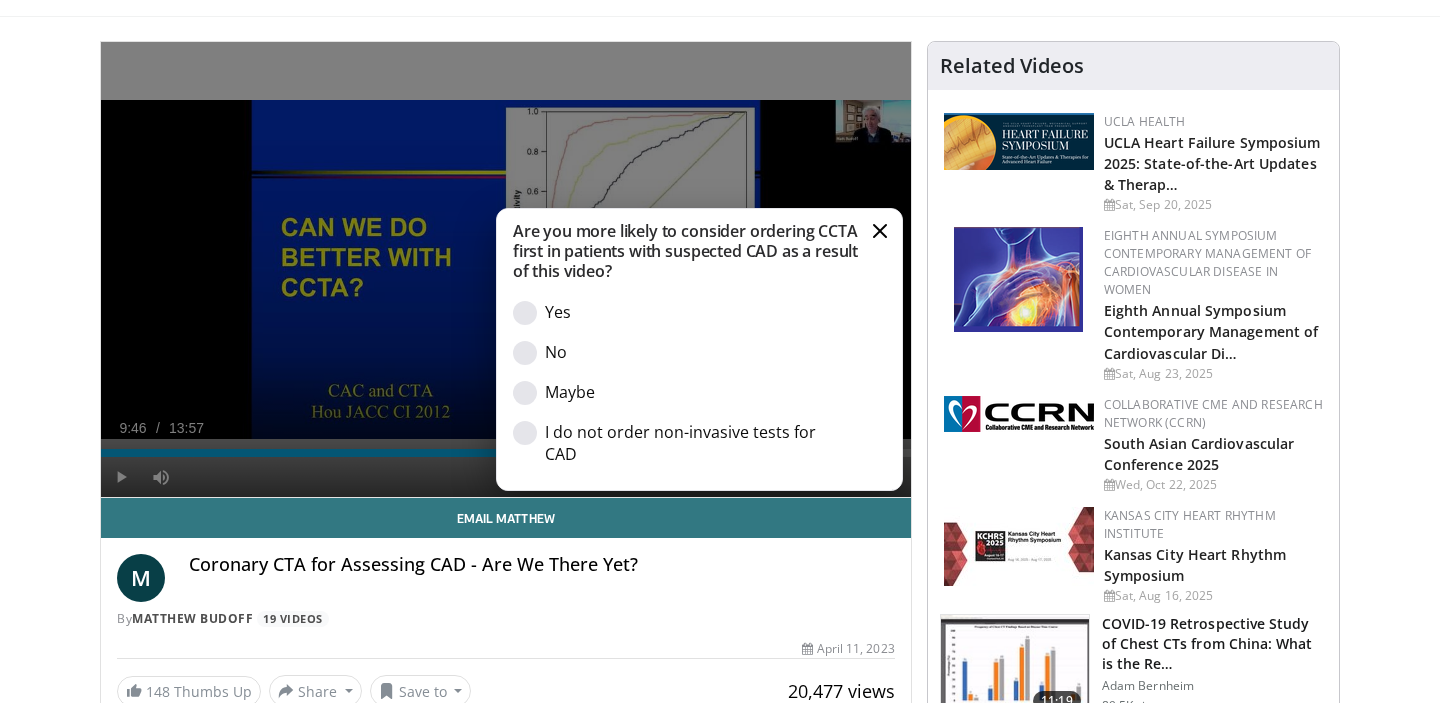 click on "Cancel" at bounding box center (880, 231) 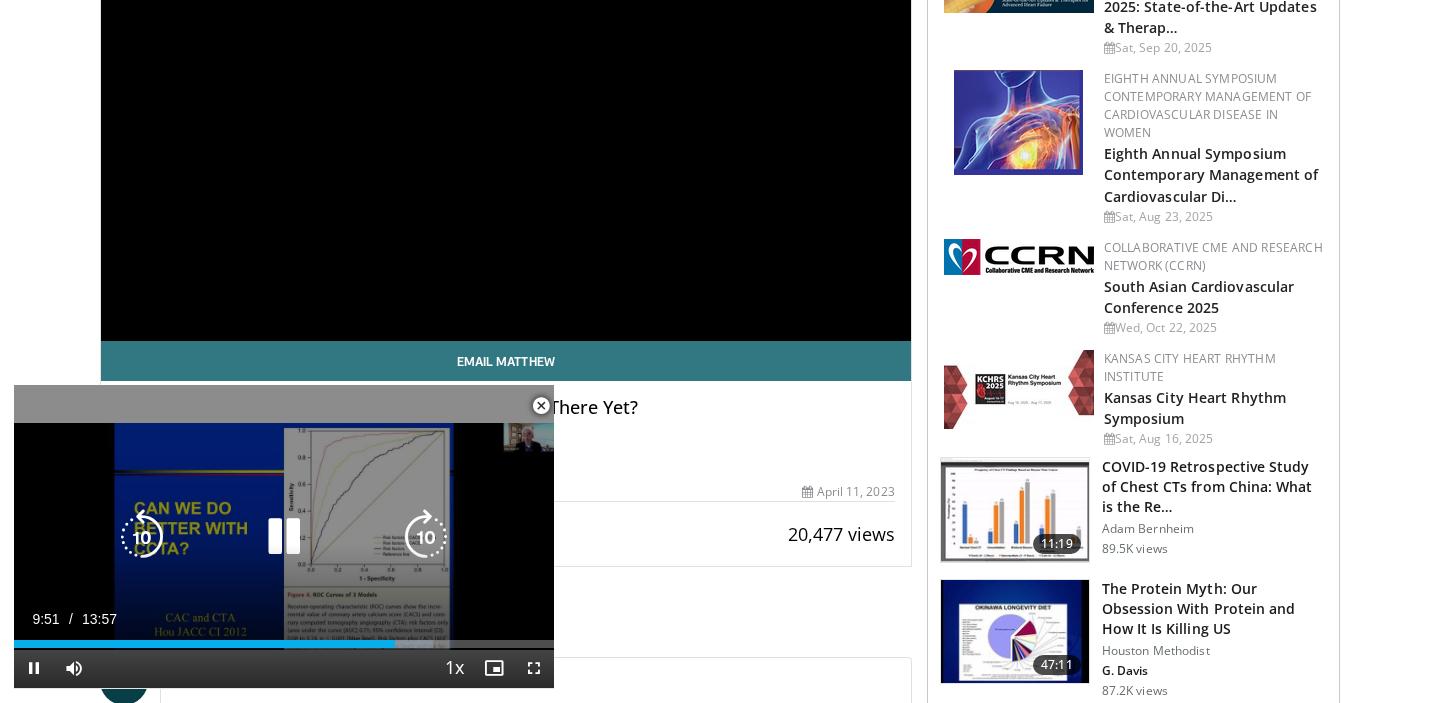 scroll, scrollTop: 274, scrollLeft: 0, axis: vertical 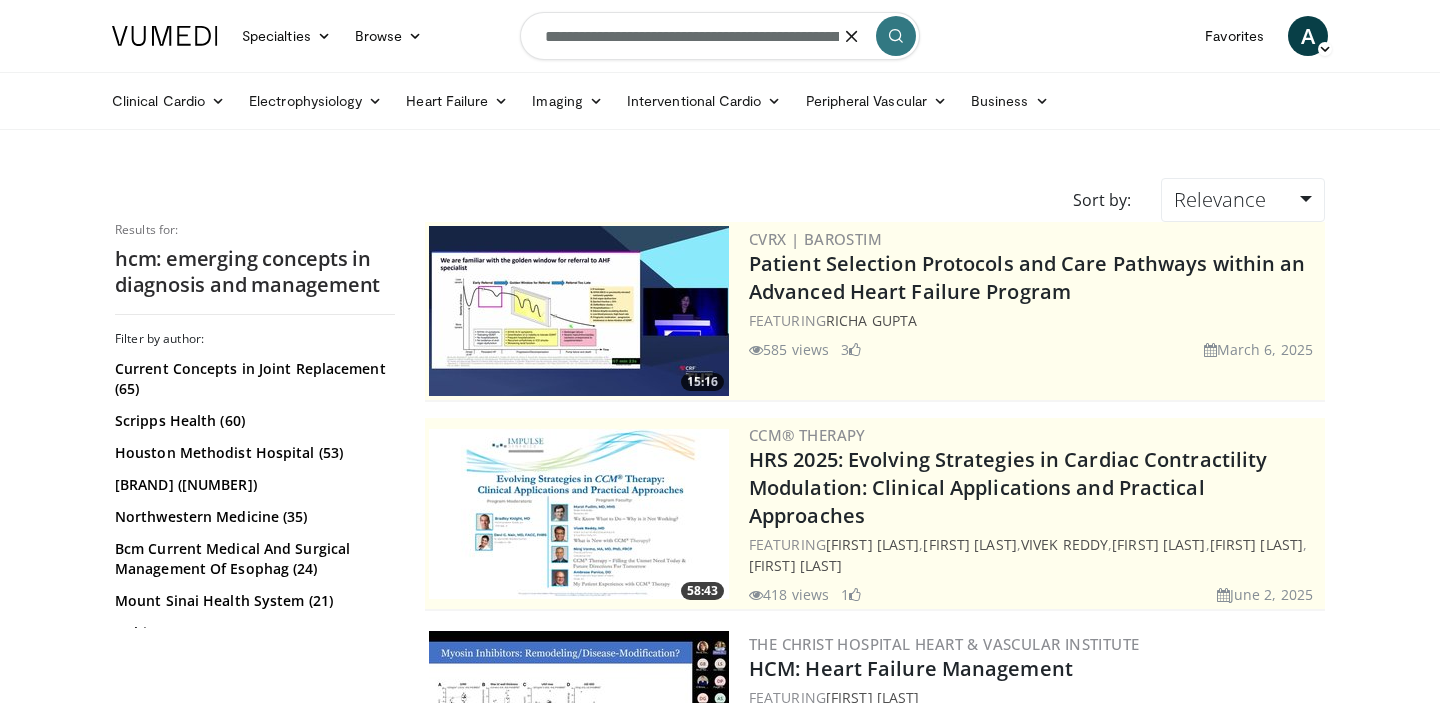 click on "**********" at bounding box center [720, 36] 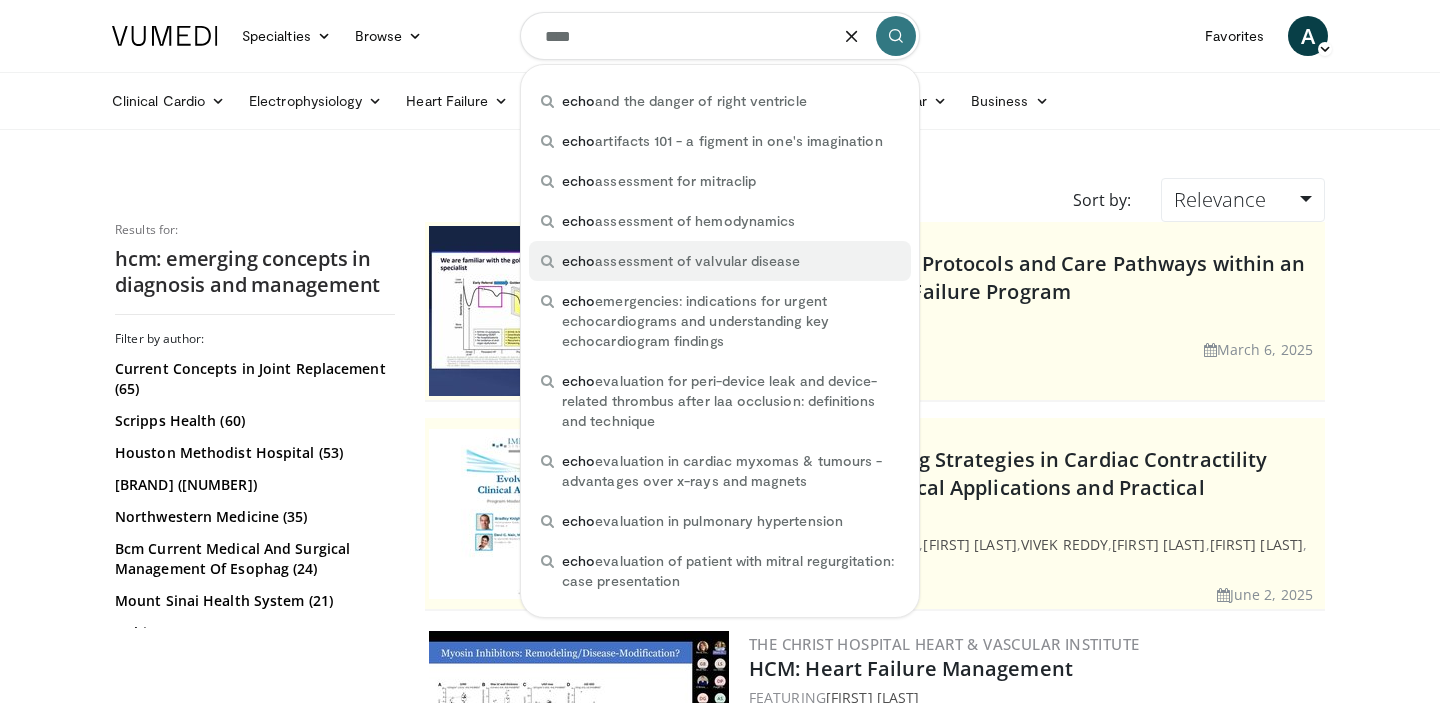click on "echo  assessment of valvular disease" at bounding box center [681, 261] 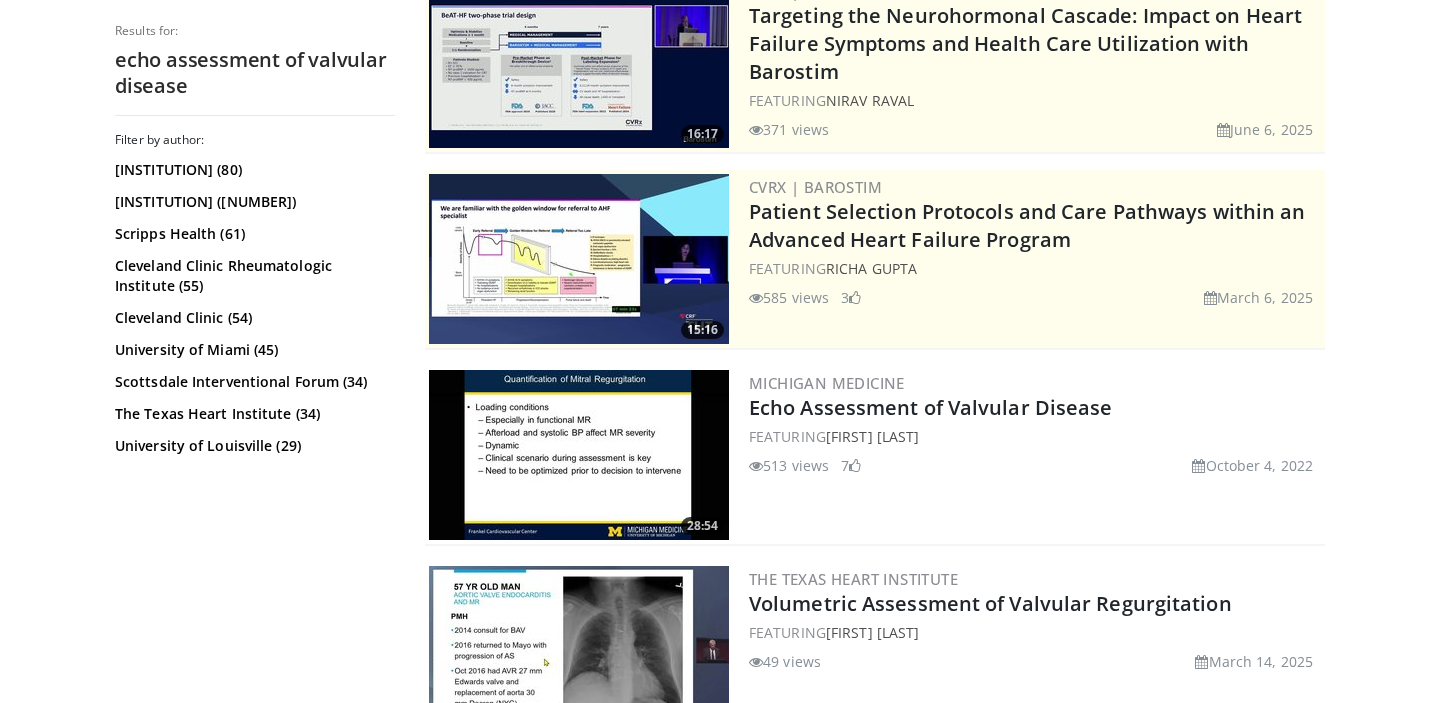 scroll, scrollTop: 268, scrollLeft: 0, axis: vertical 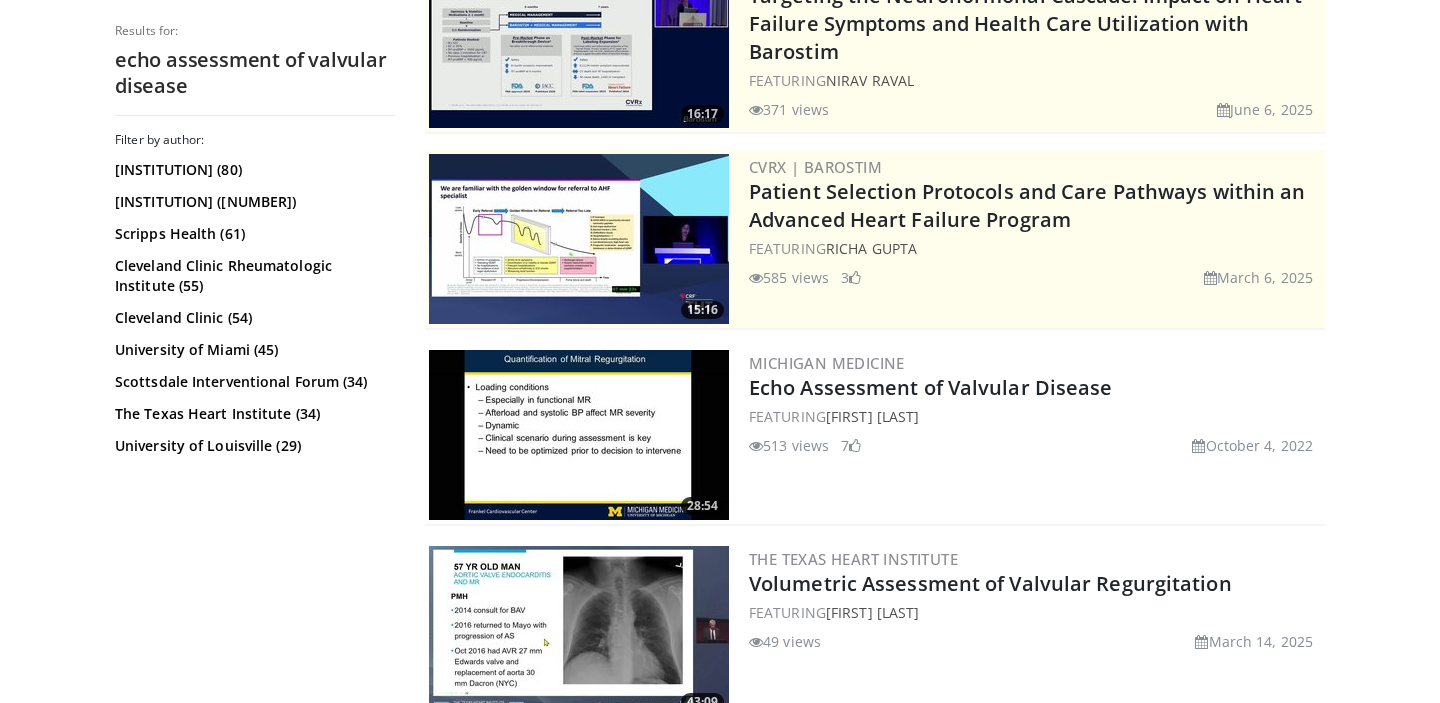 click at bounding box center [579, 435] 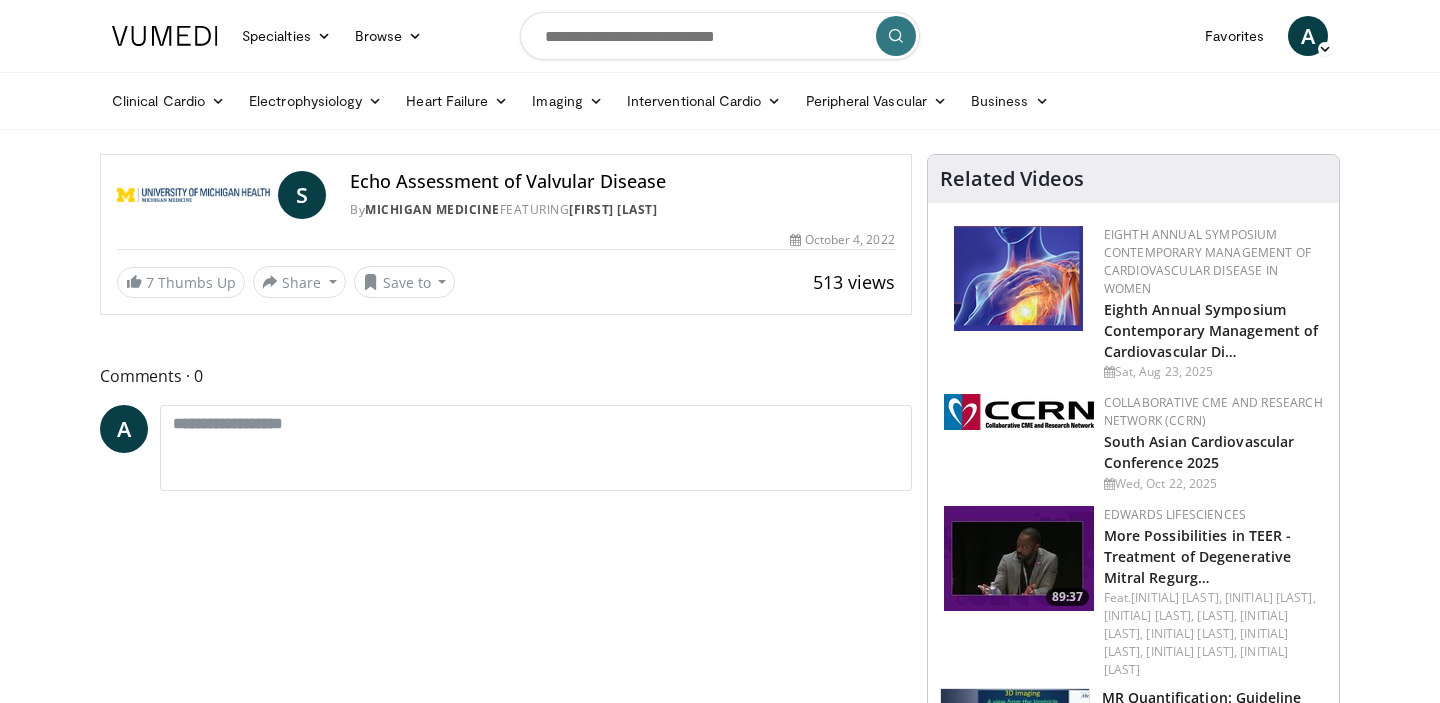 scroll, scrollTop: 0, scrollLeft: 0, axis: both 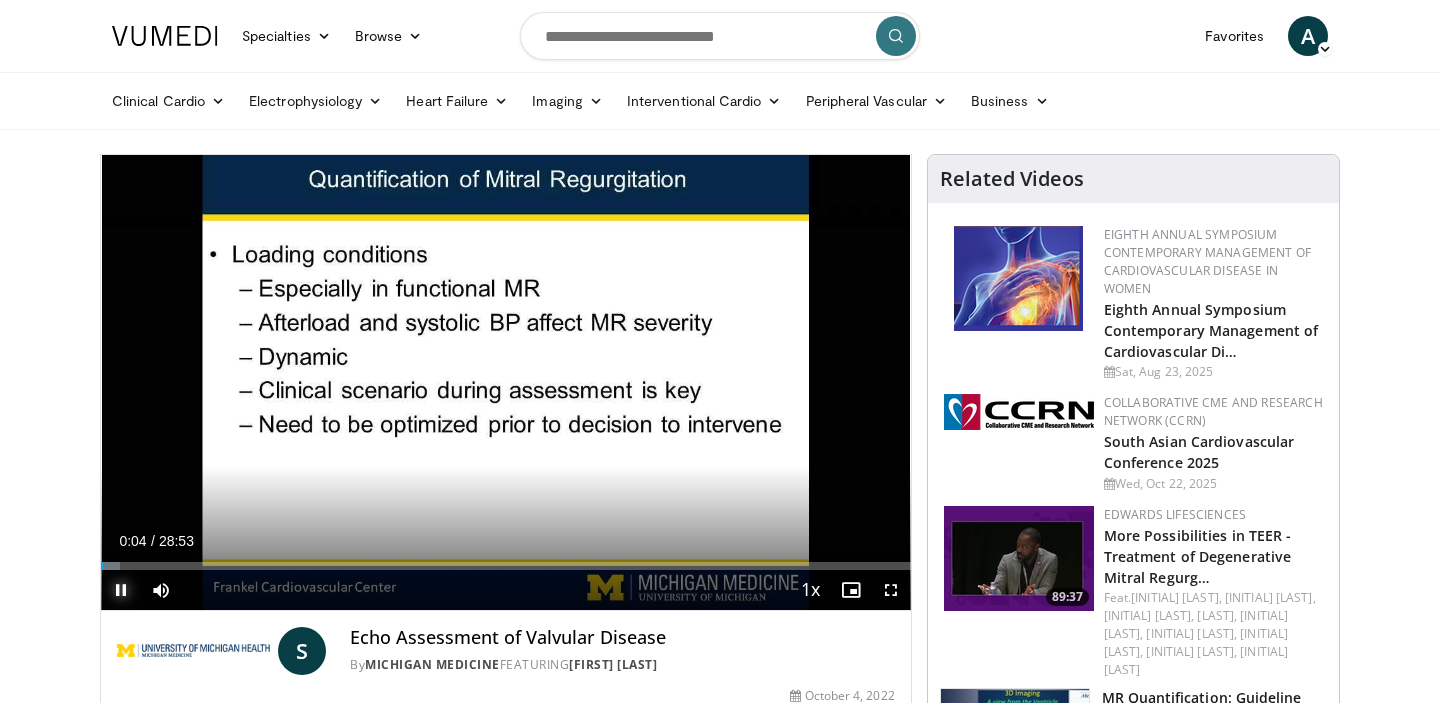 click at bounding box center (121, 590) 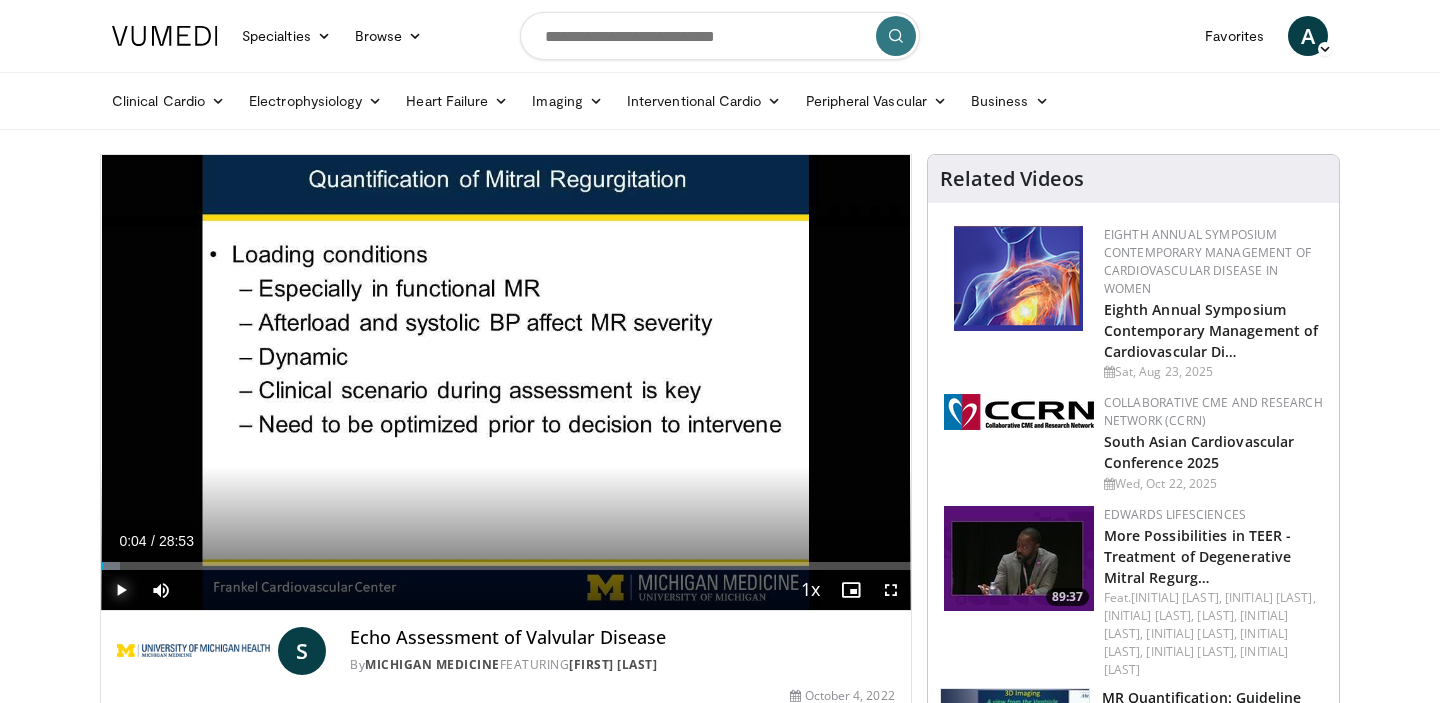 click at bounding box center [121, 590] 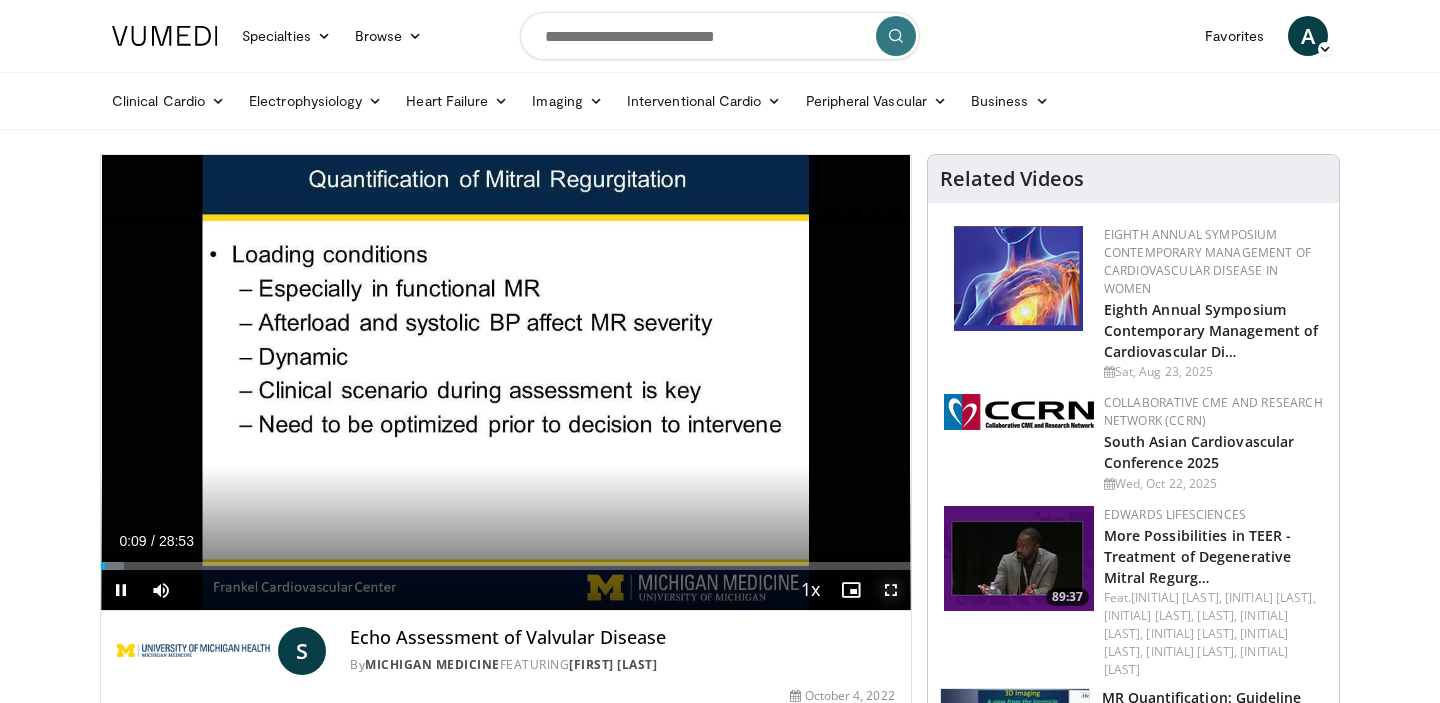 click at bounding box center [891, 590] 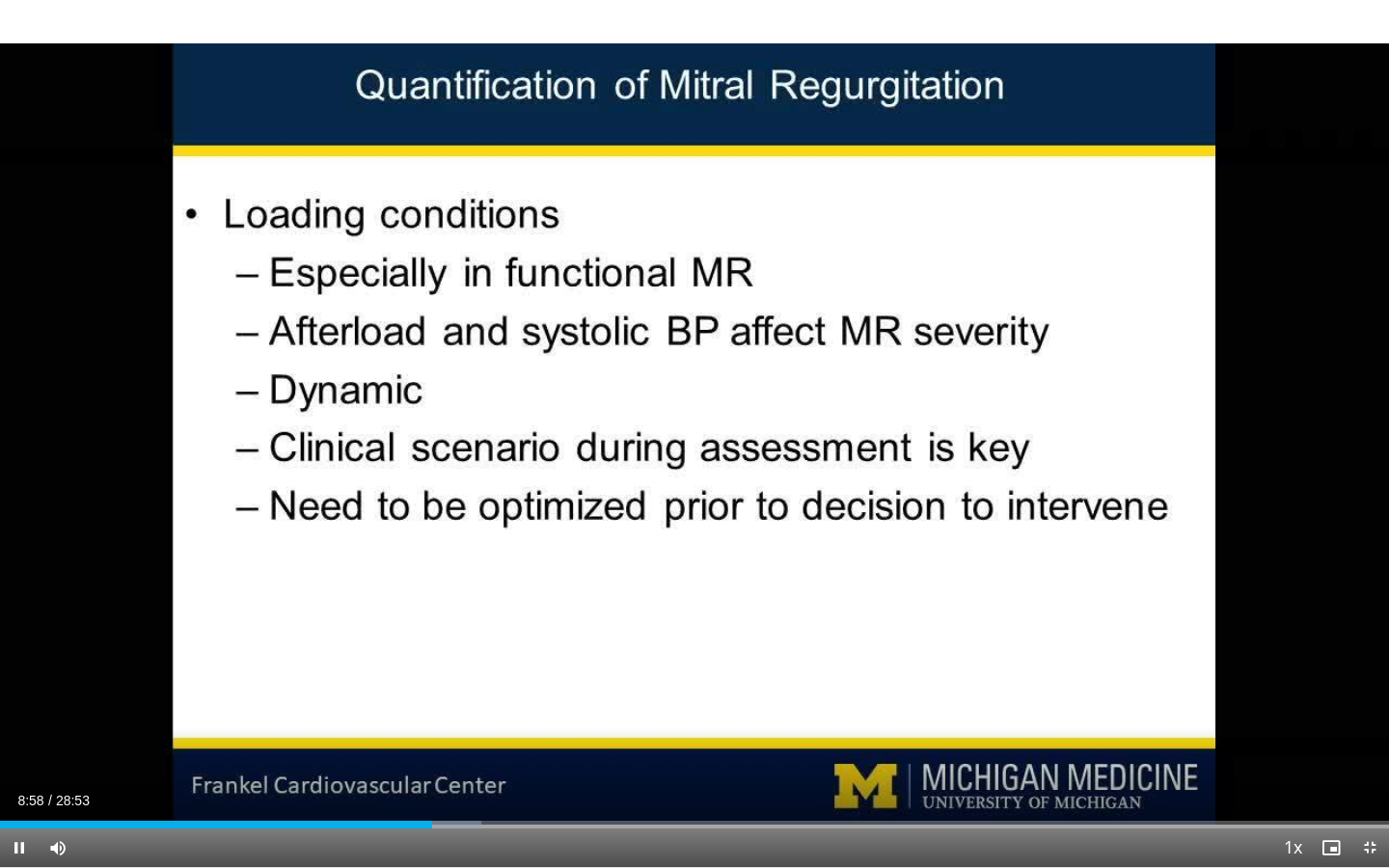 click on "**********" at bounding box center (694, 434) 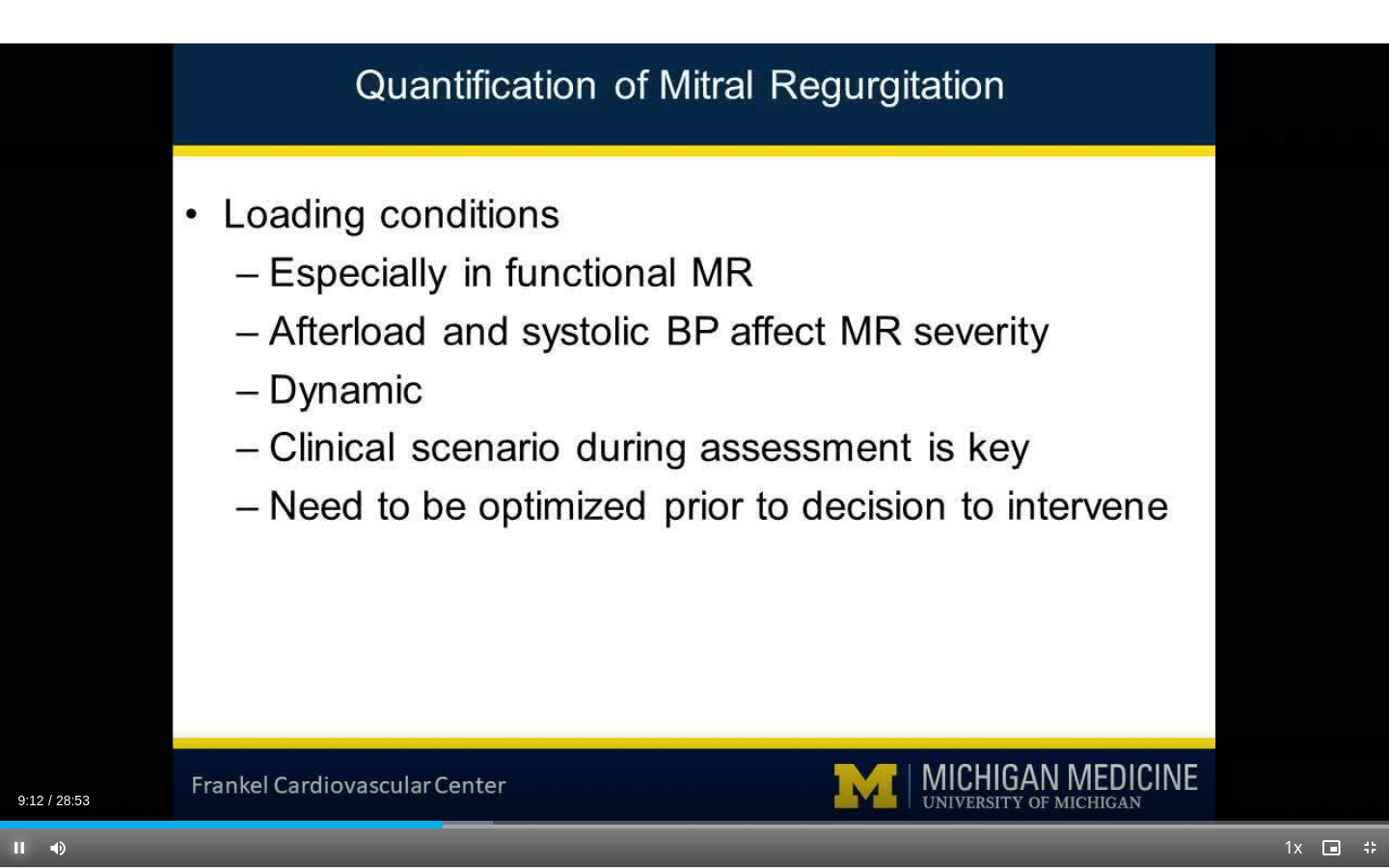 click at bounding box center [19, 848] 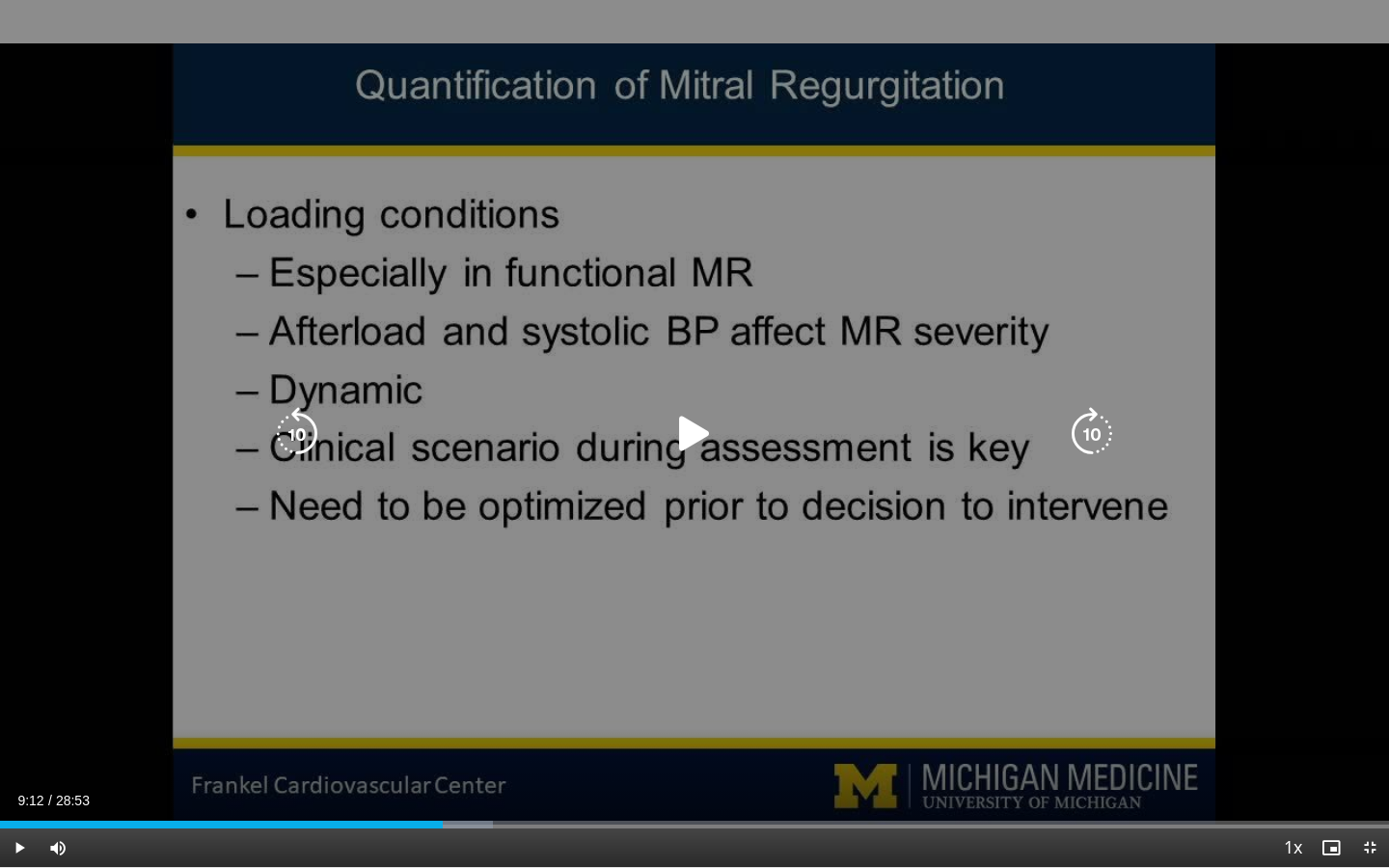 click on "10 seconds
Tap to unmute" at bounding box center (694, 433) 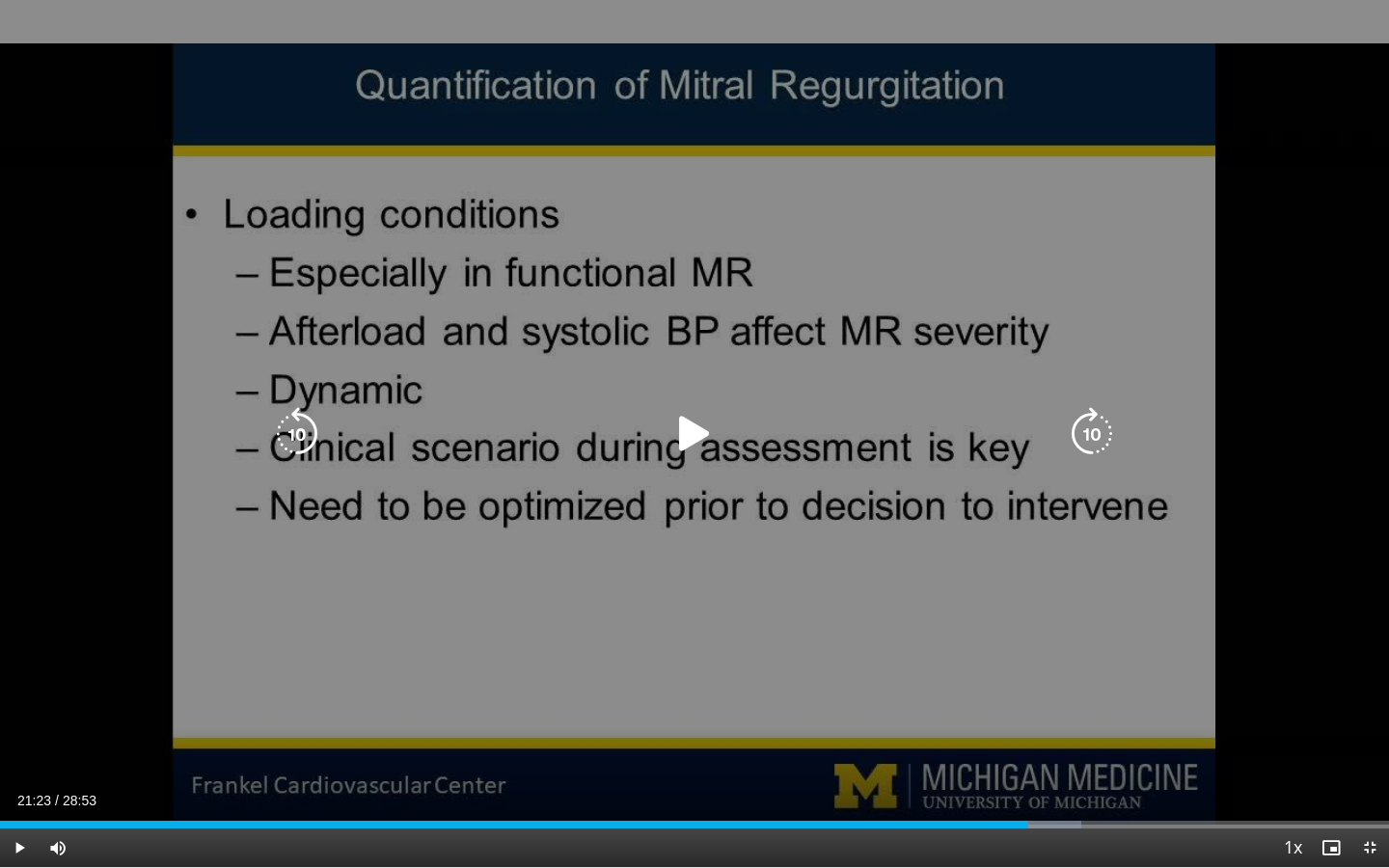 click at bounding box center [694, 434] 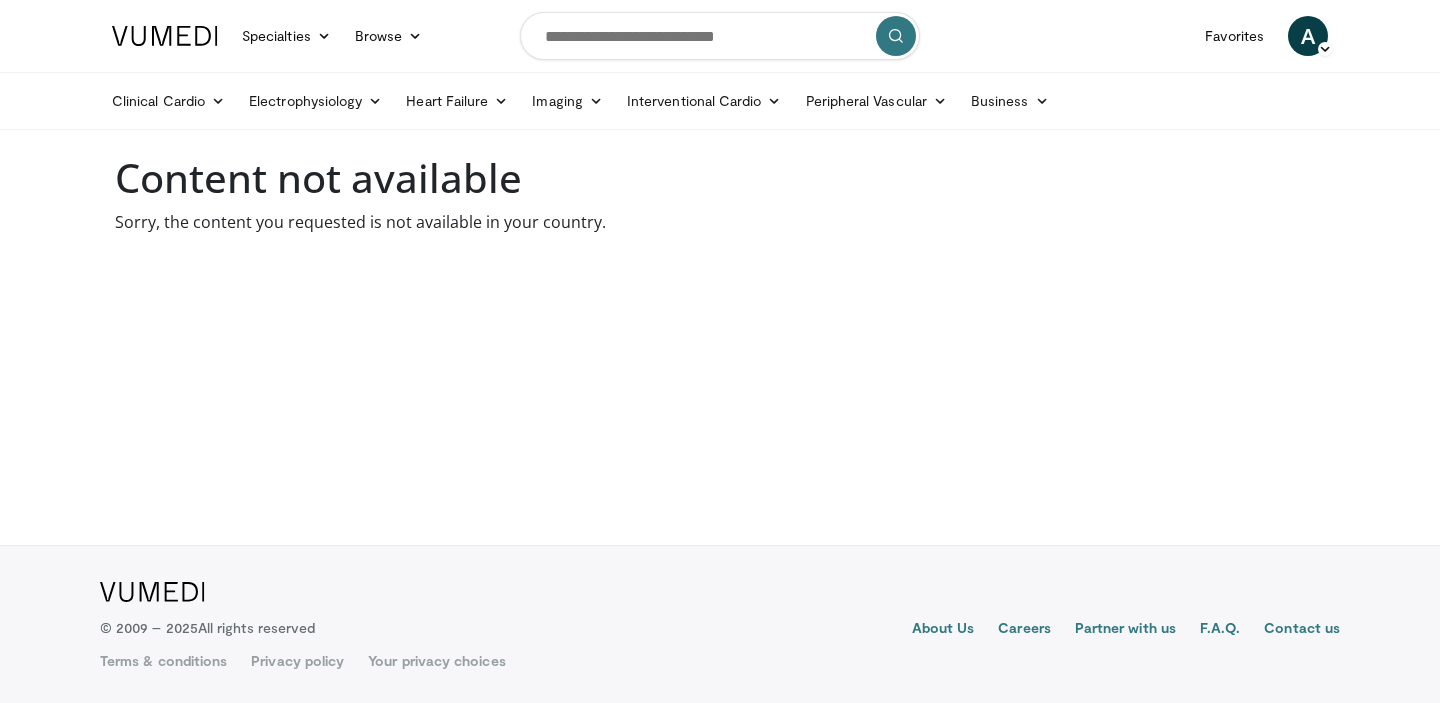 scroll, scrollTop: 0, scrollLeft: 0, axis: both 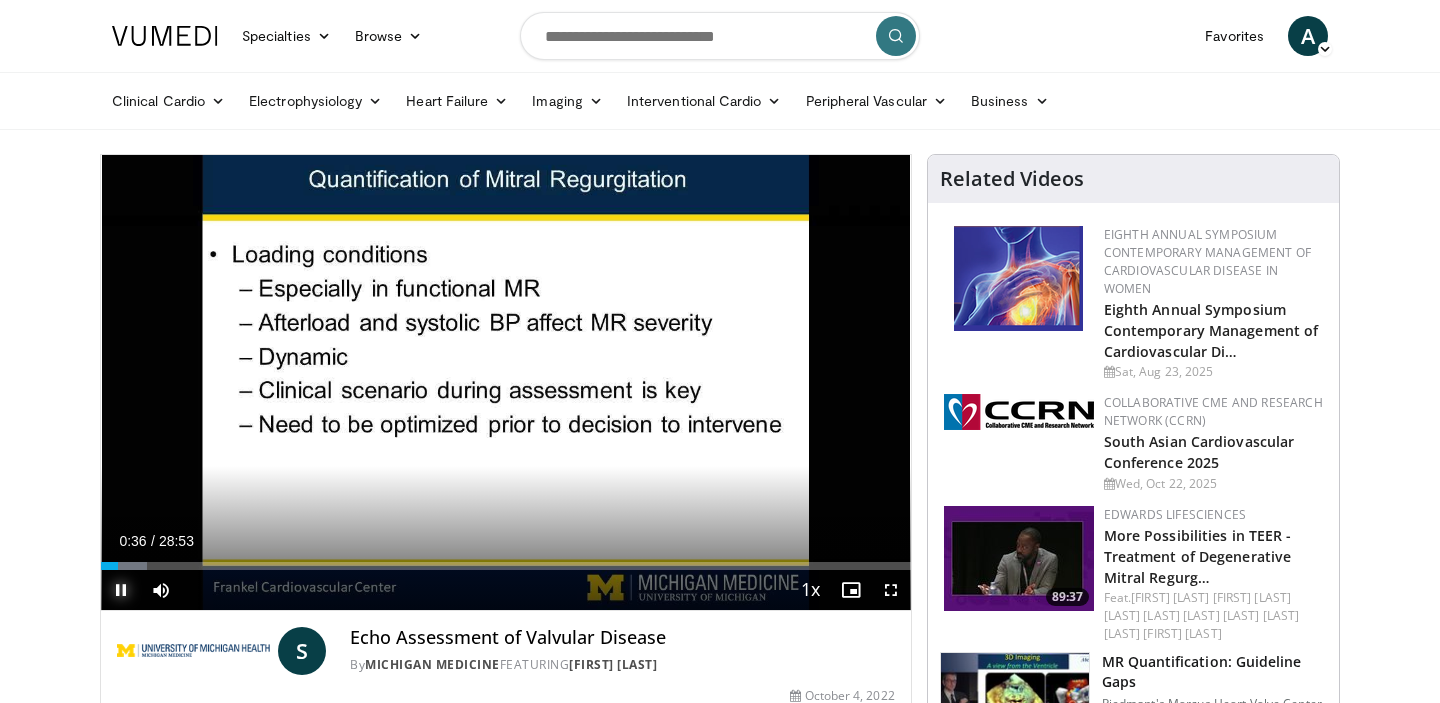 click at bounding box center [121, 590] 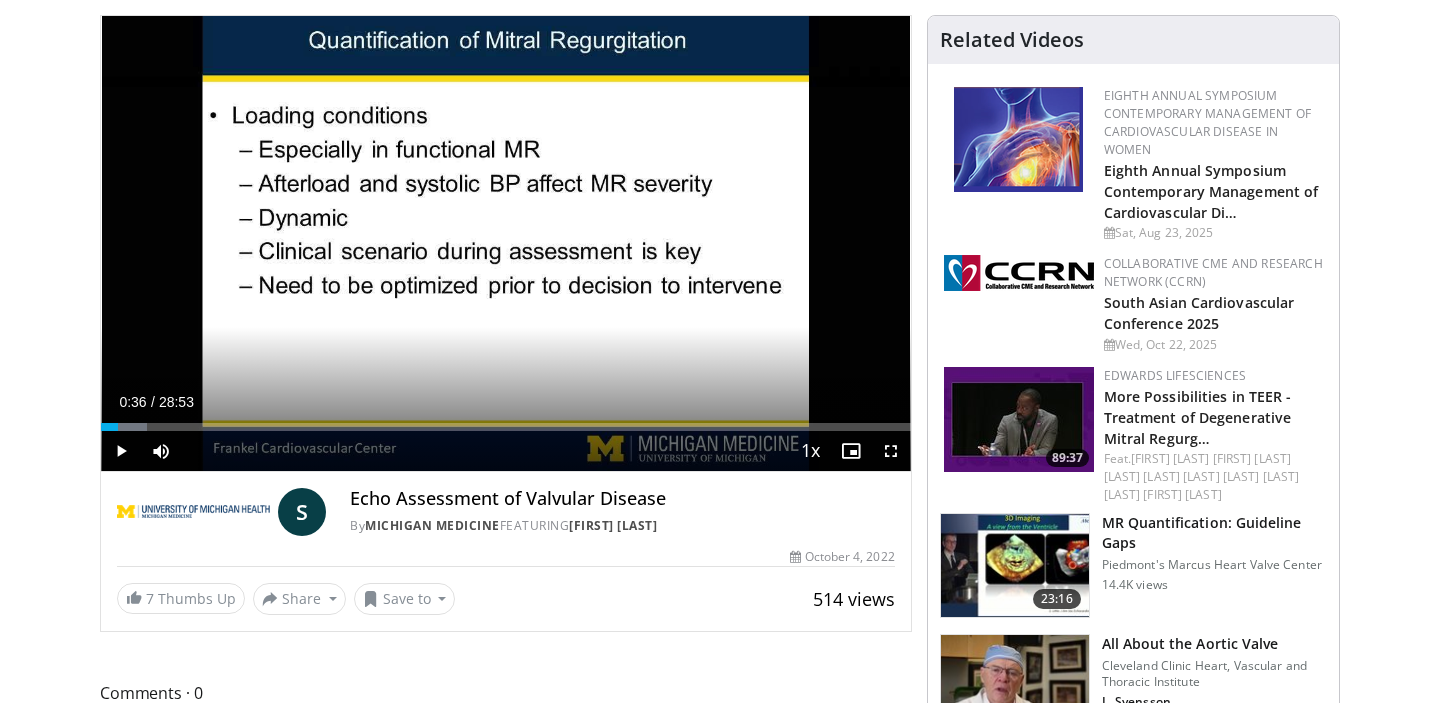 scroll, scrollTop: 147, scrollLeft: 0, axis: vertical 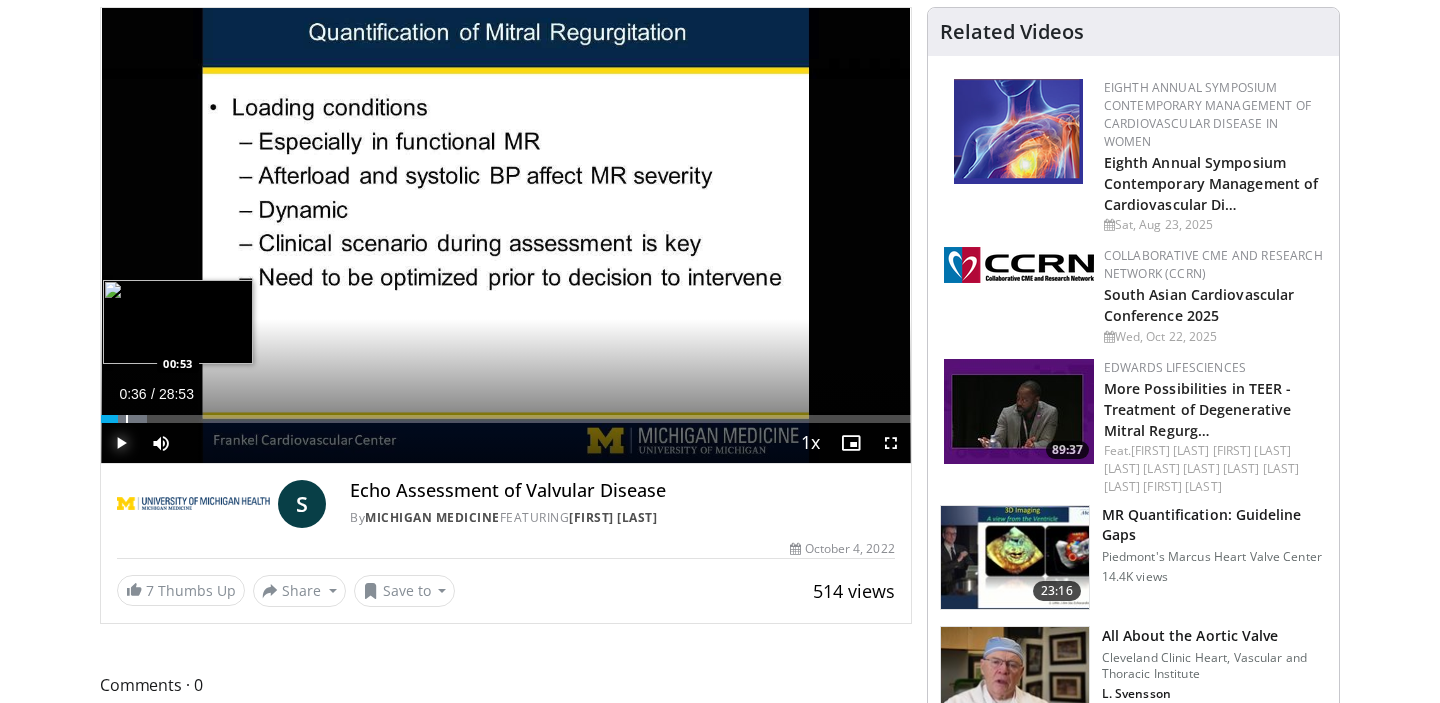 click at bounding box center (127, 419) 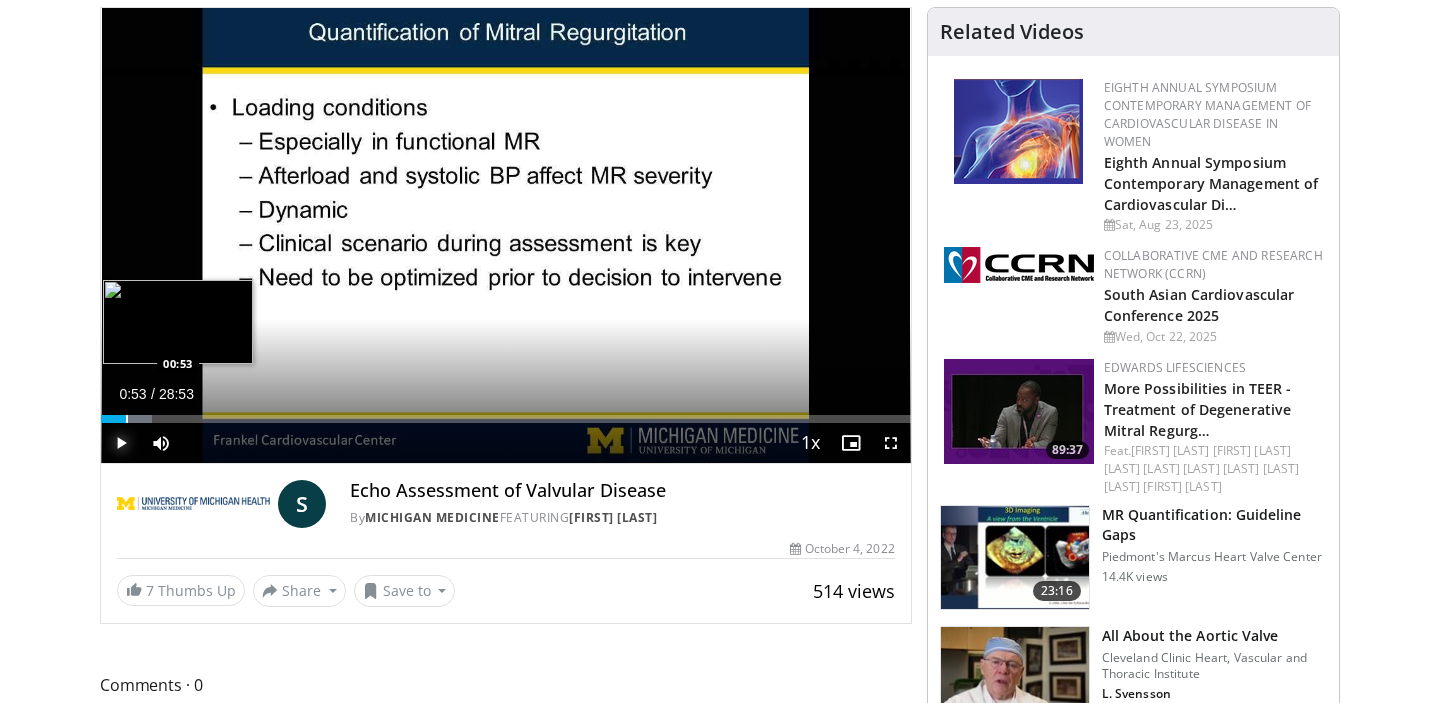 click at bounding box center [127, 419] 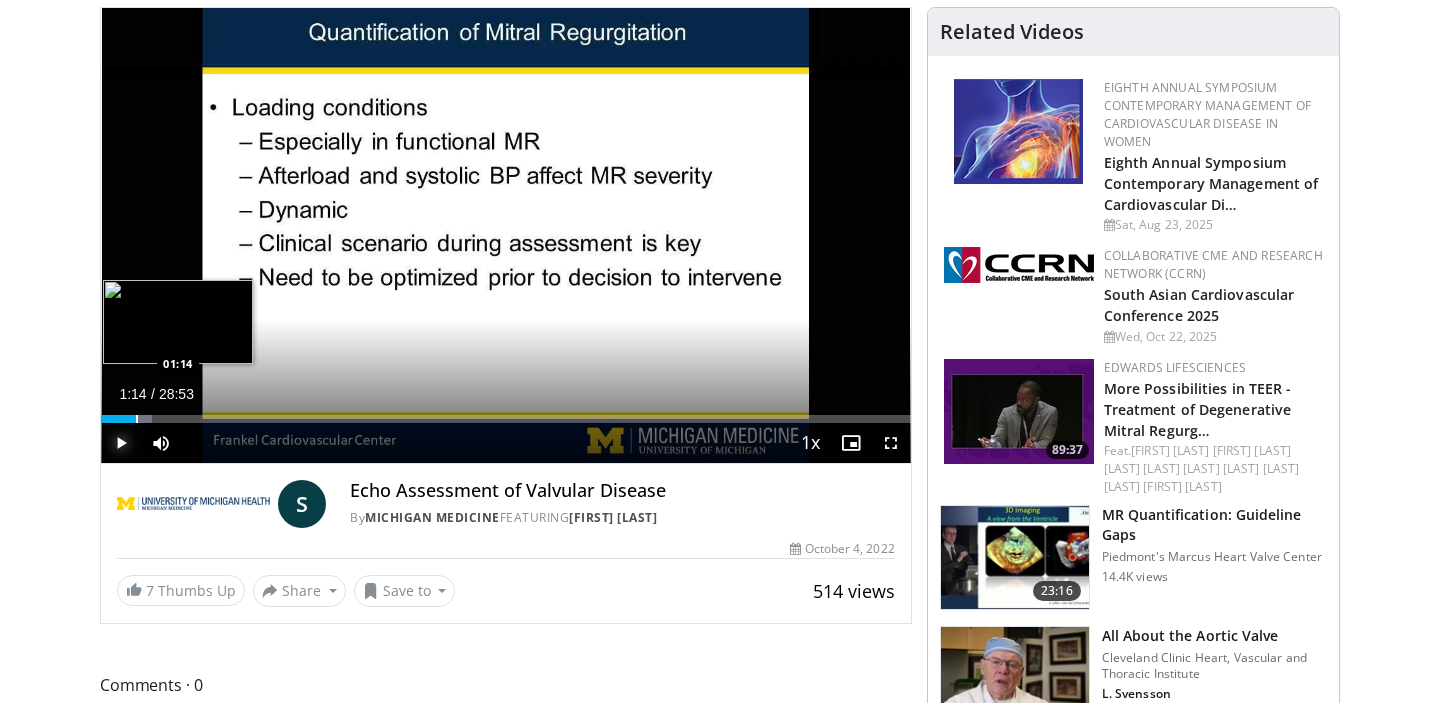 click at bounding box center (137, 419) 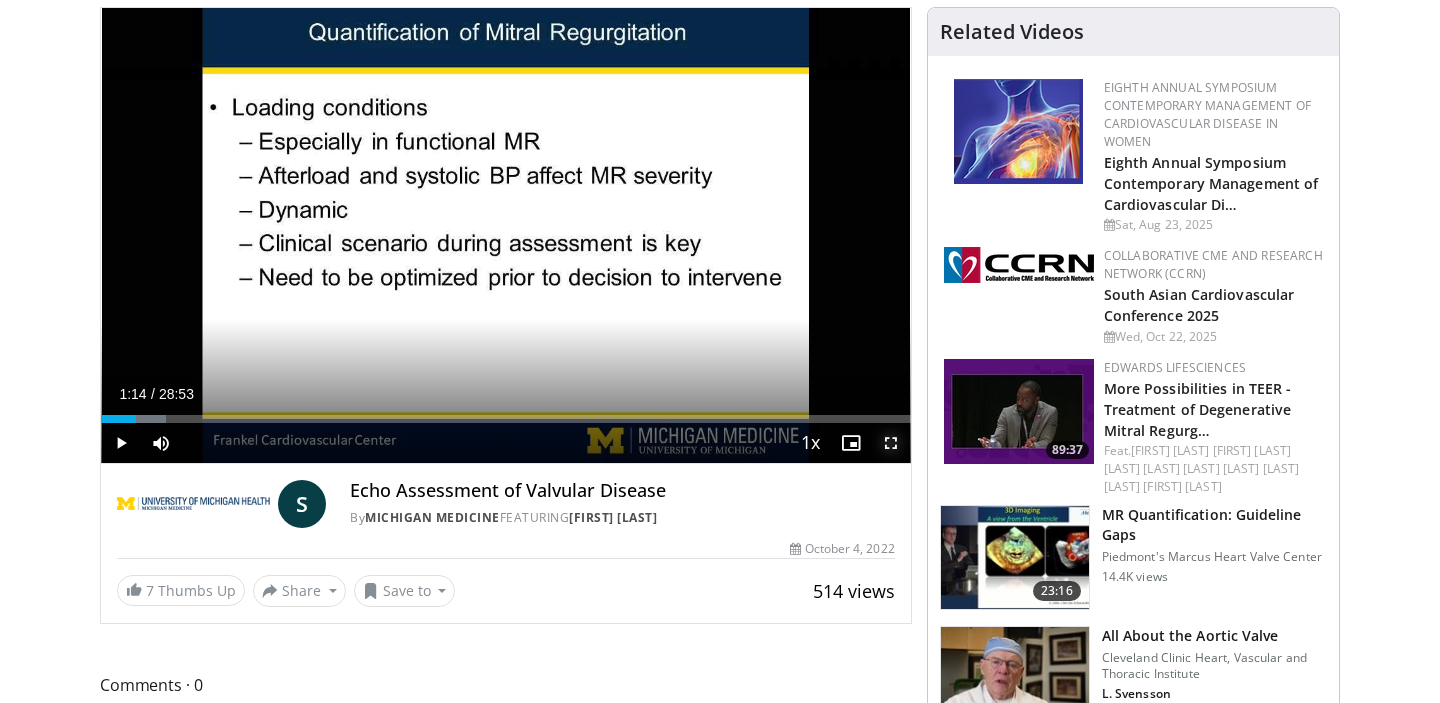 click at bounding box center (891, 443) 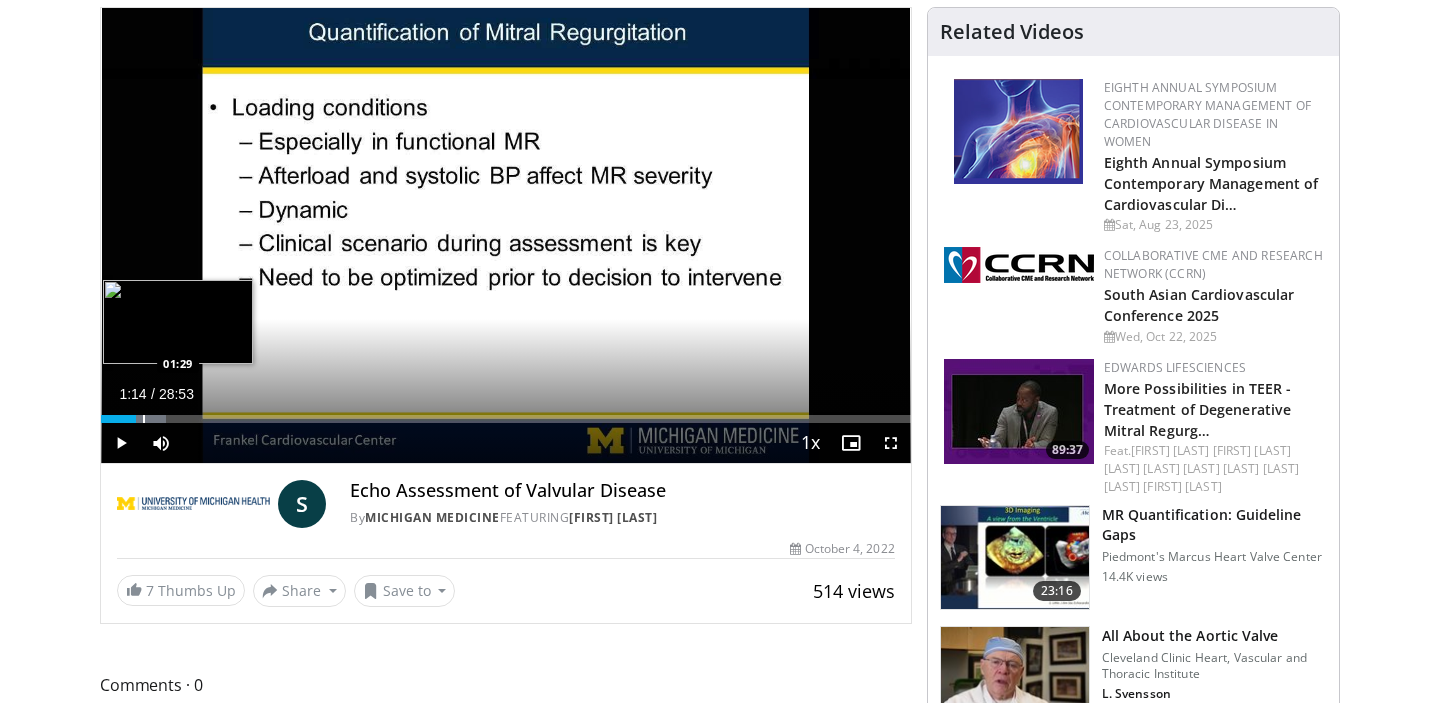 click at bounding box center (144, 419) 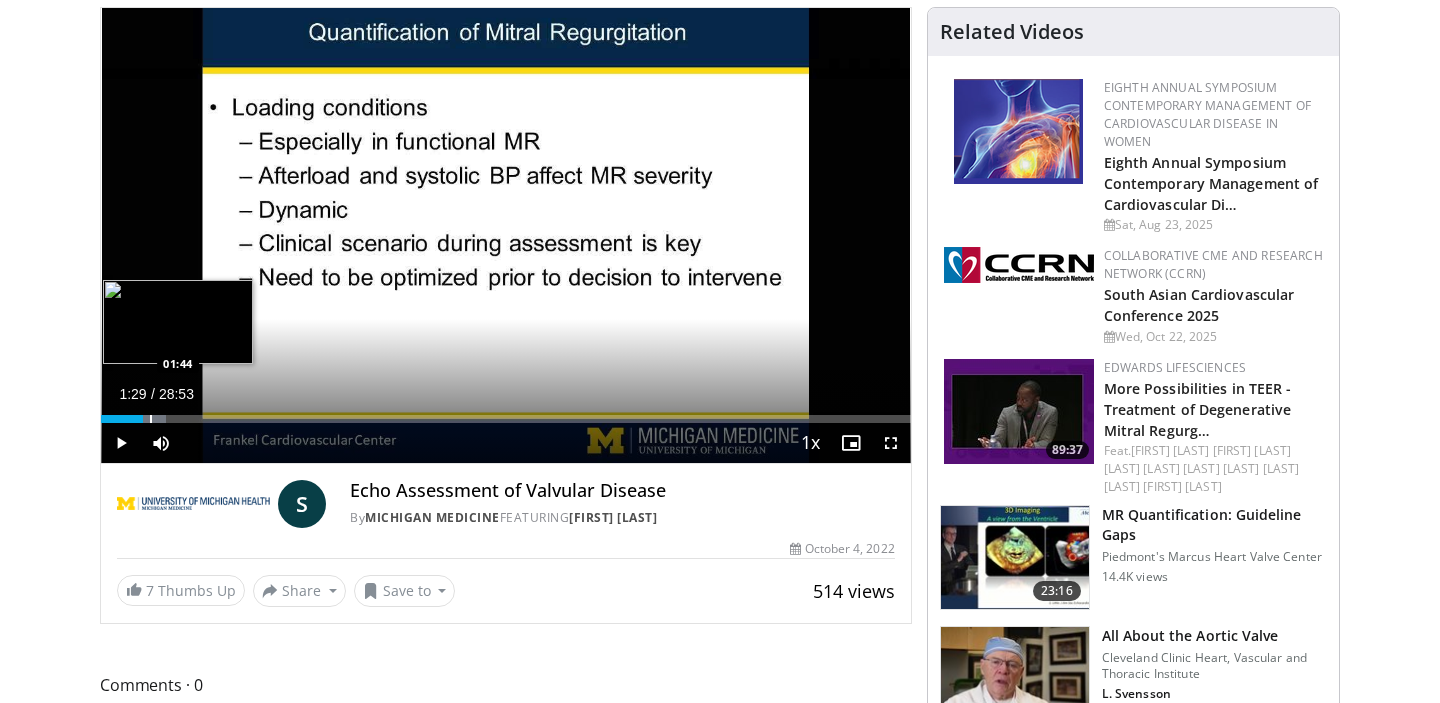 click at bounding box center [151, 419] 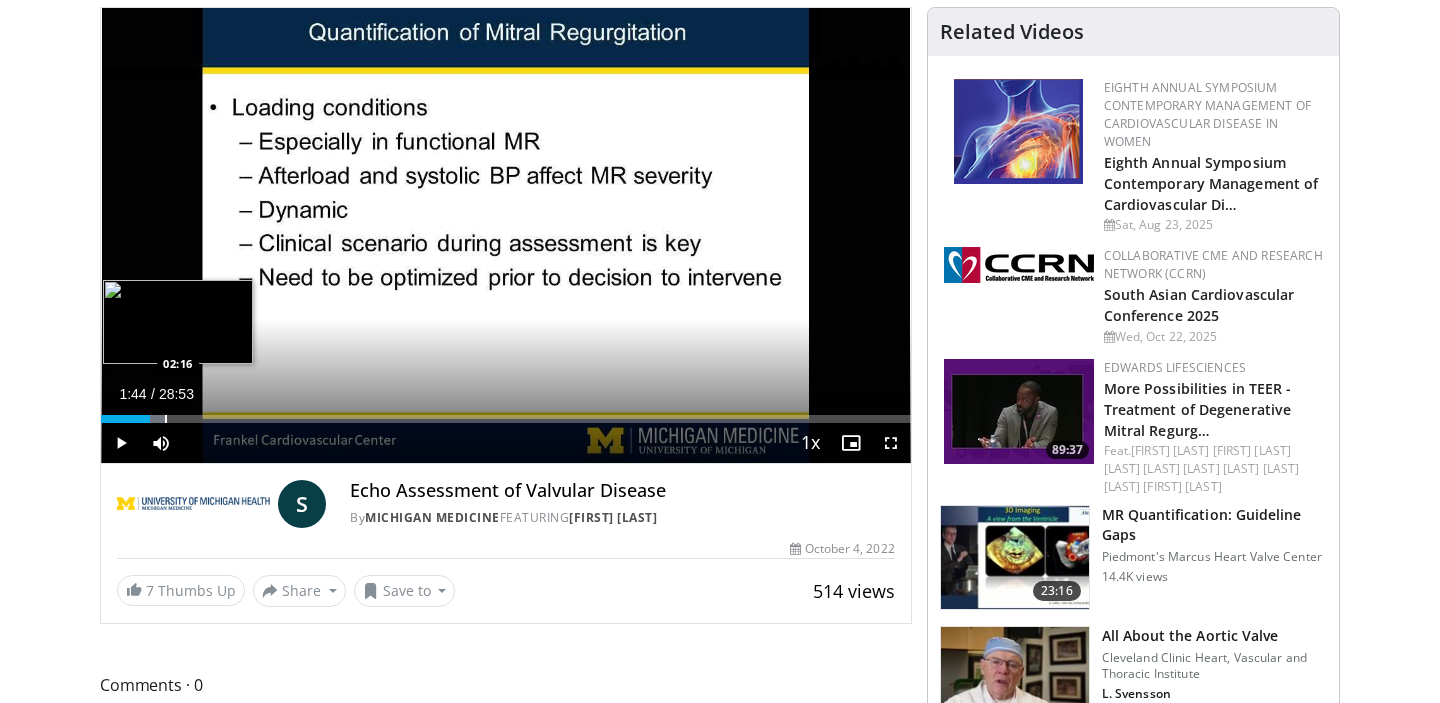 click at bounding box center [166, 419] 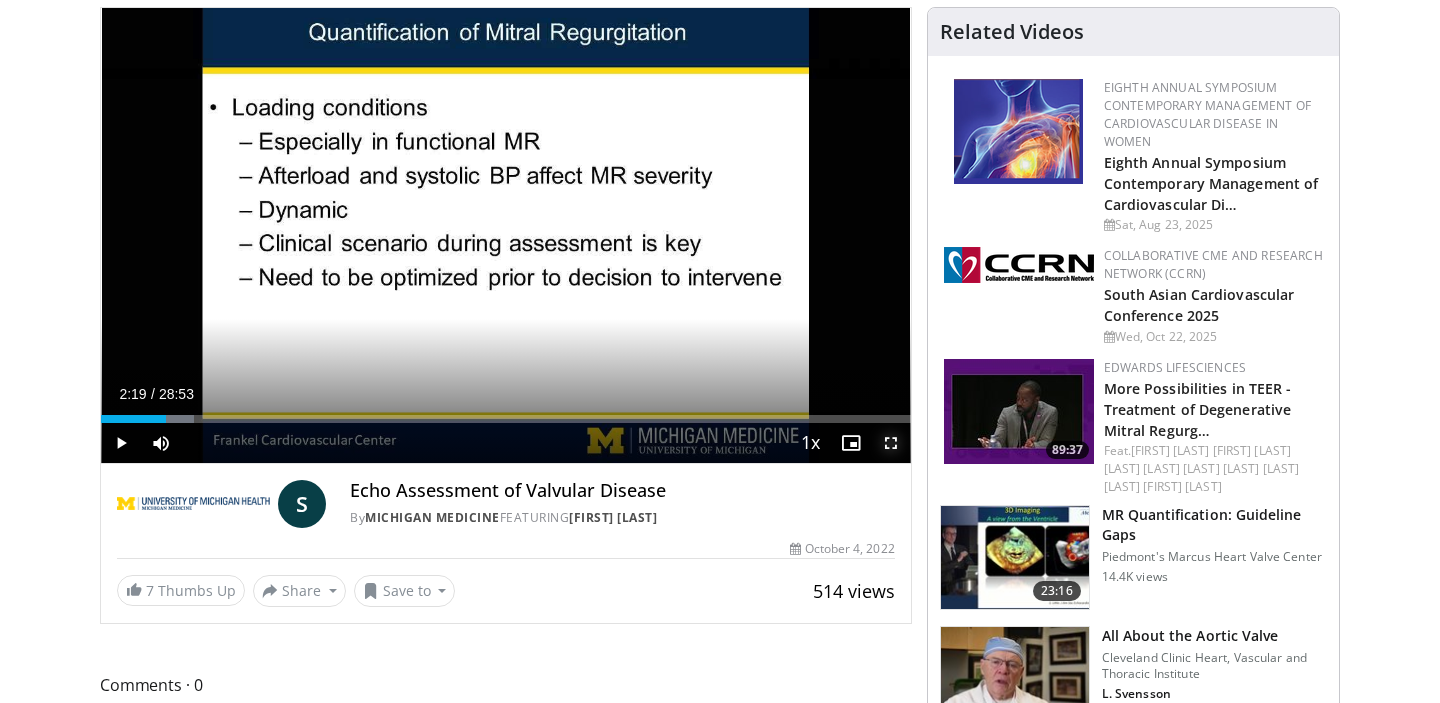 click at bounding box center [891, 443] 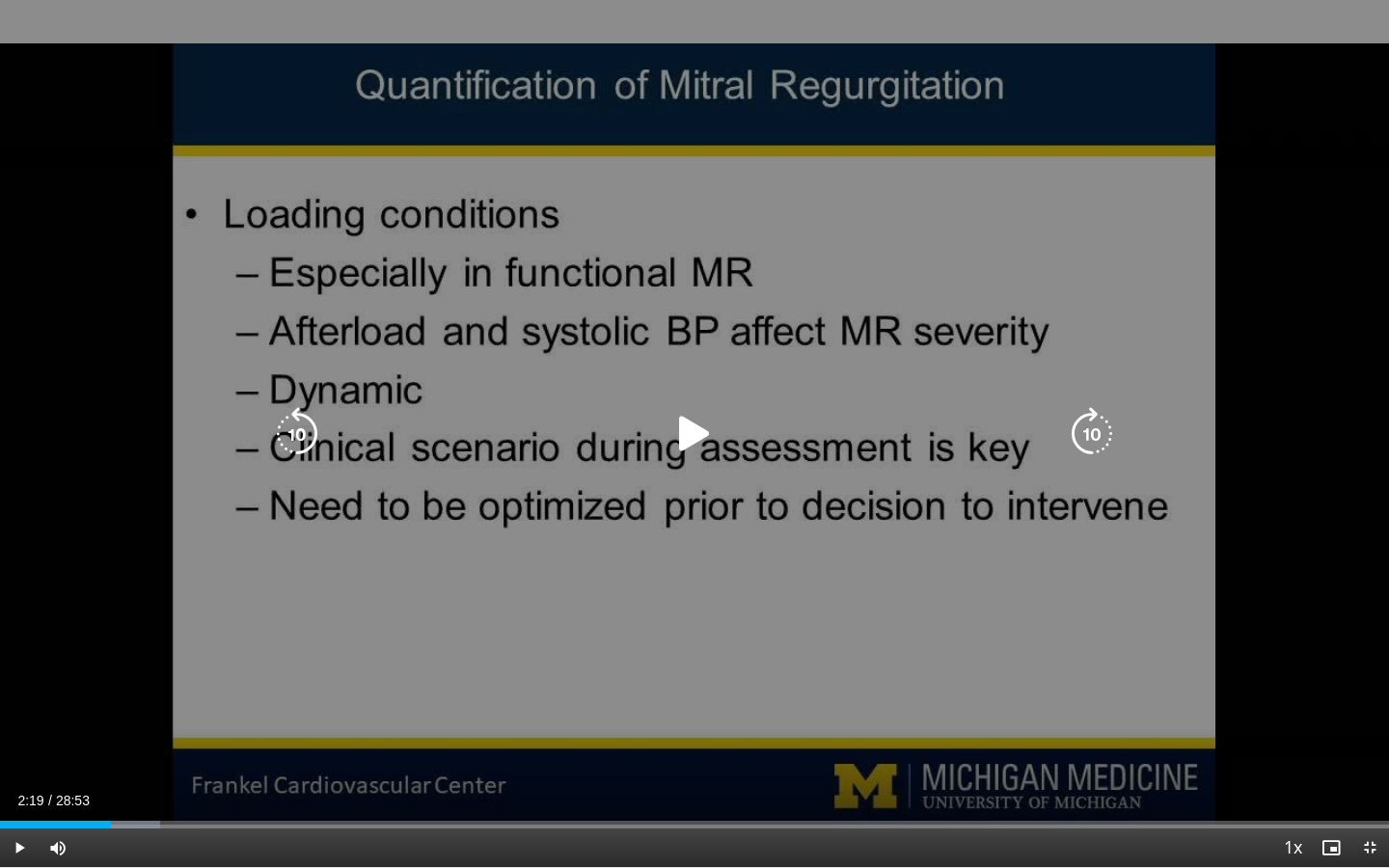 drag, startPoint x: 272, startPoint y: 46, endPoint x: 625, endPoint y: 324, distance: 449.32505 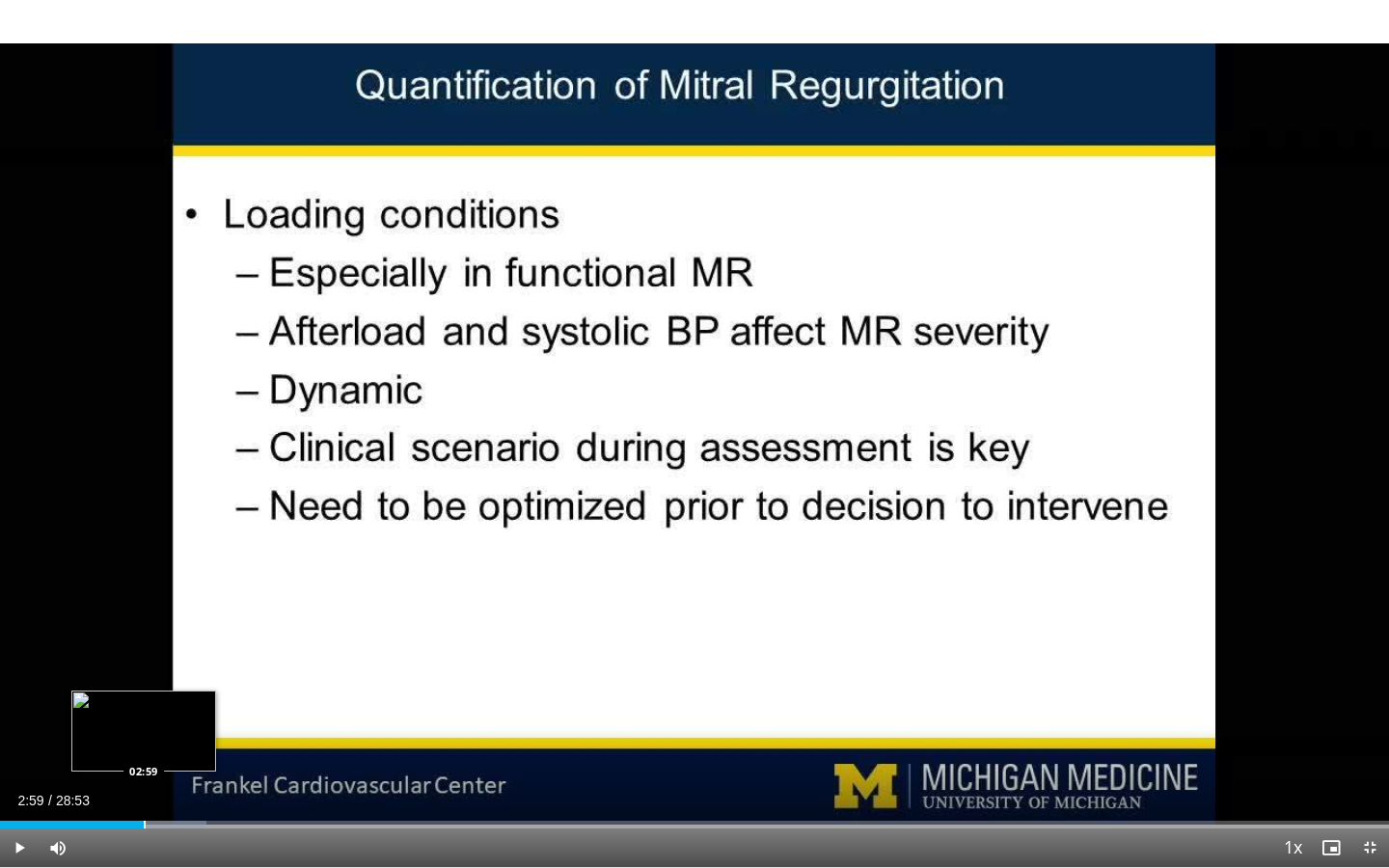 click at bounding box center [145, 825] 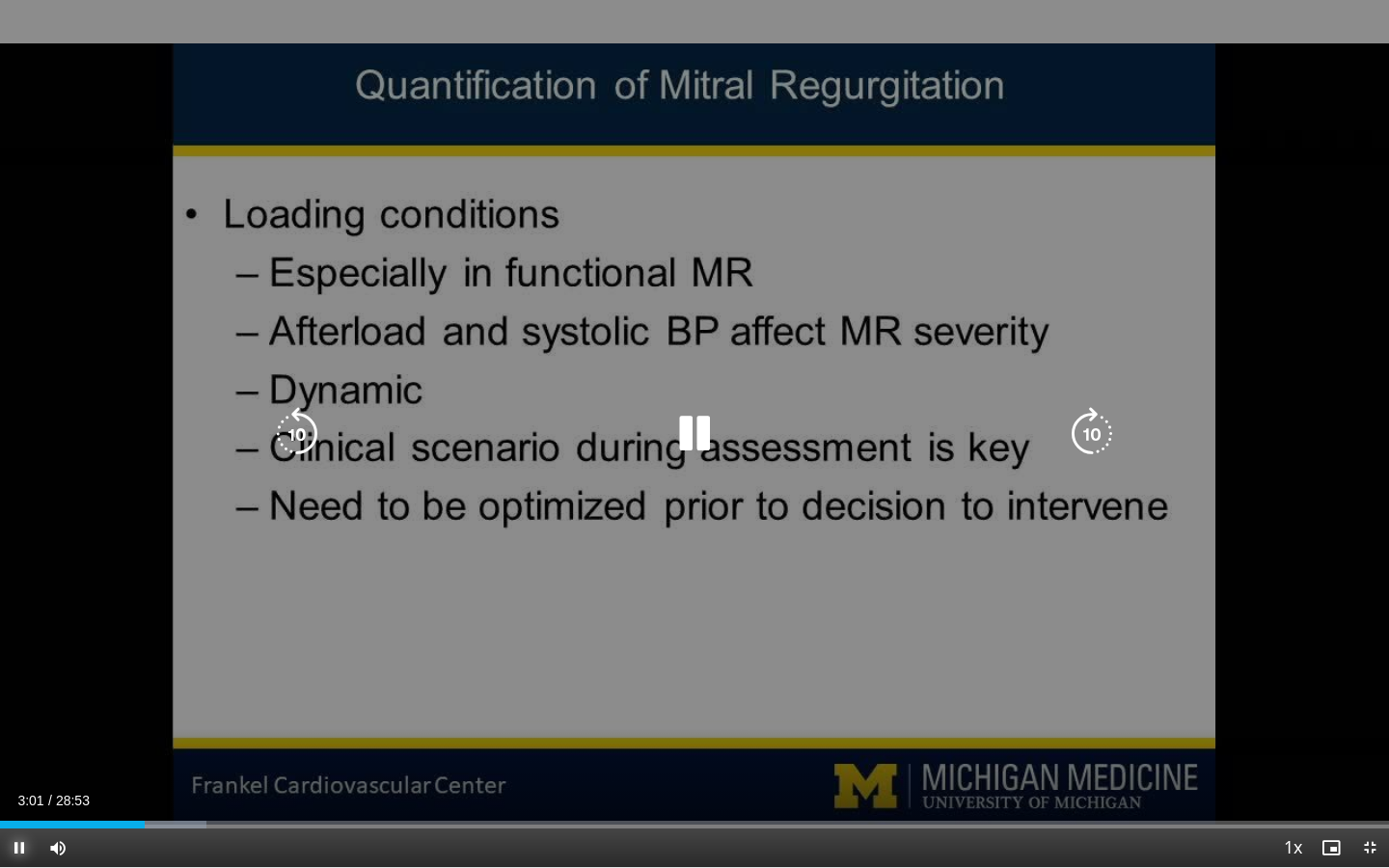 click at bounding box center (19, 848) 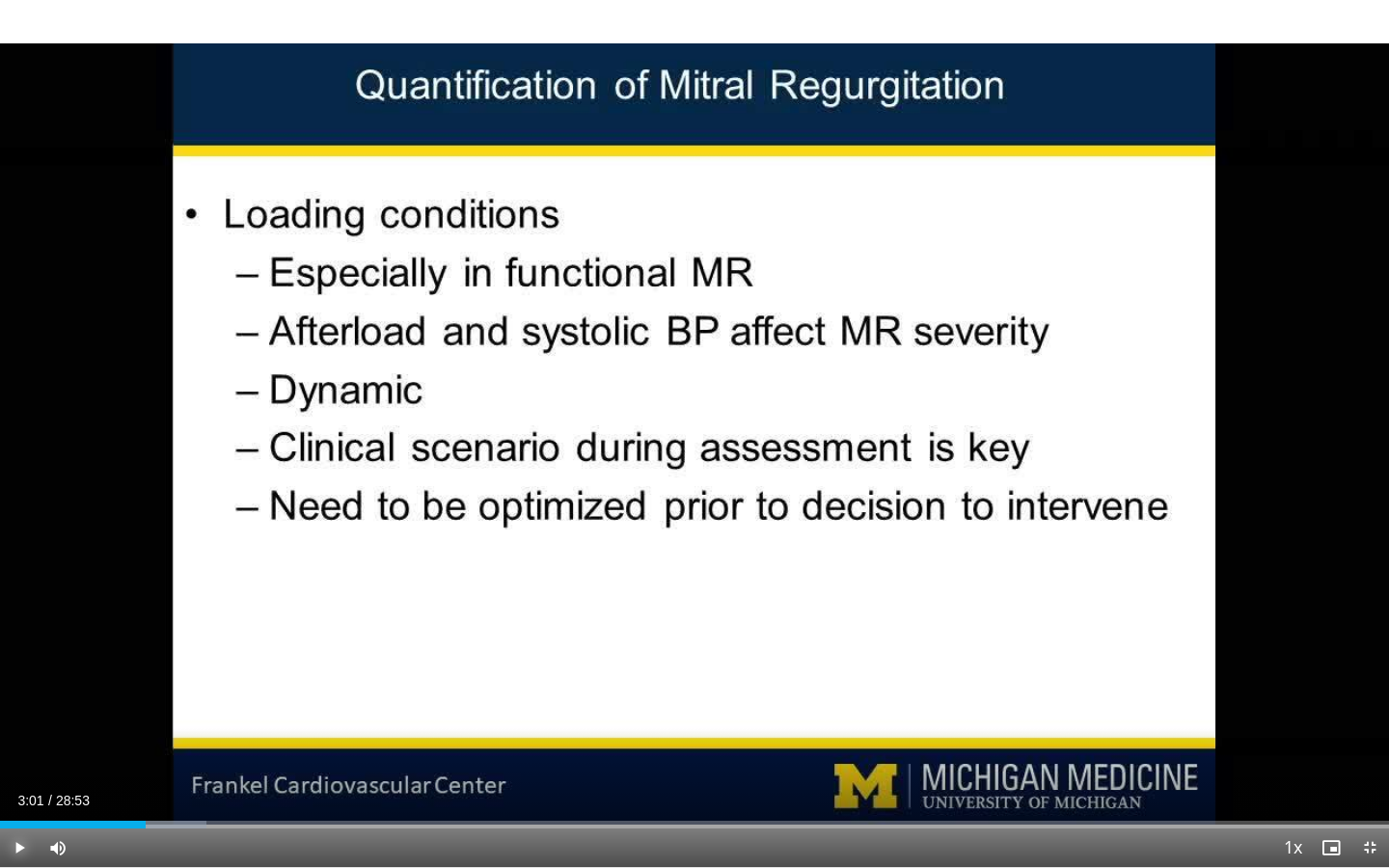 type 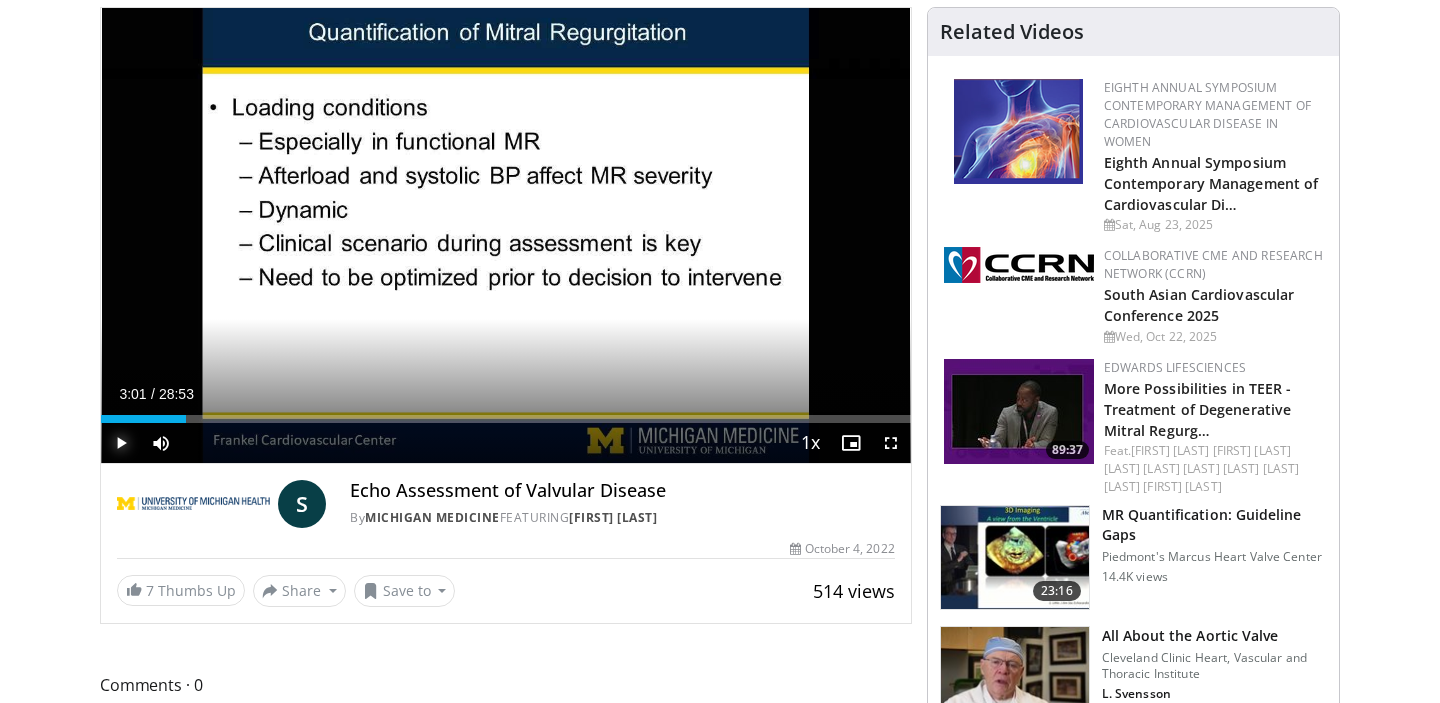 click at bounding box center [121, 443] 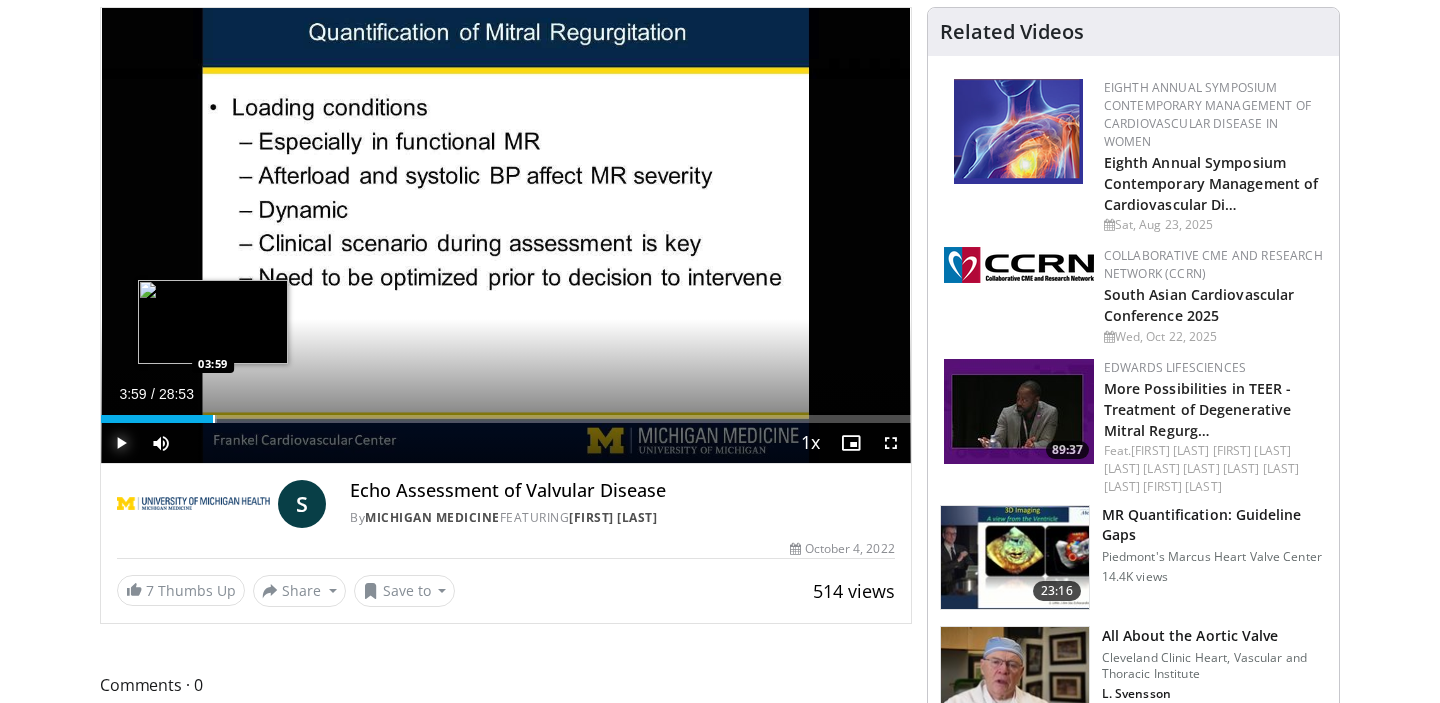 click at bounding box center [214, 419] 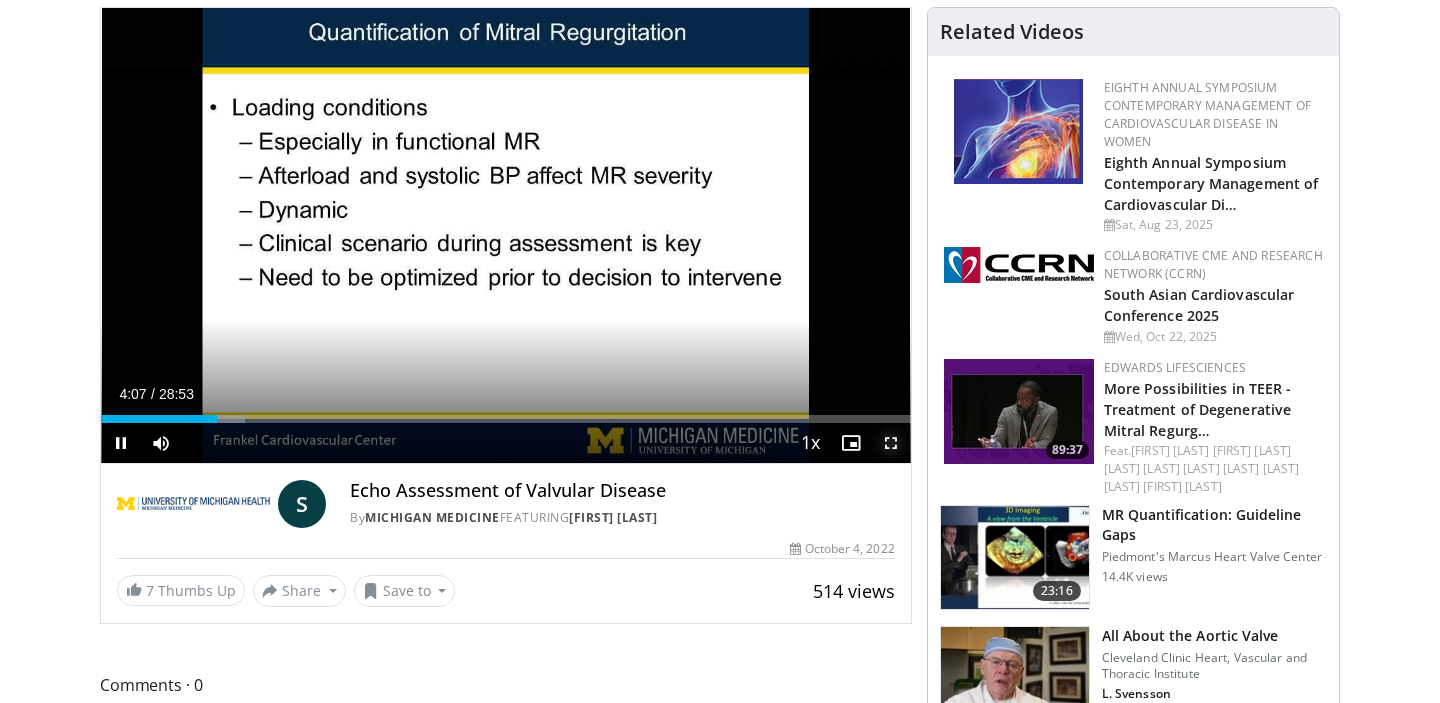 click at bounding box center (891, 443) 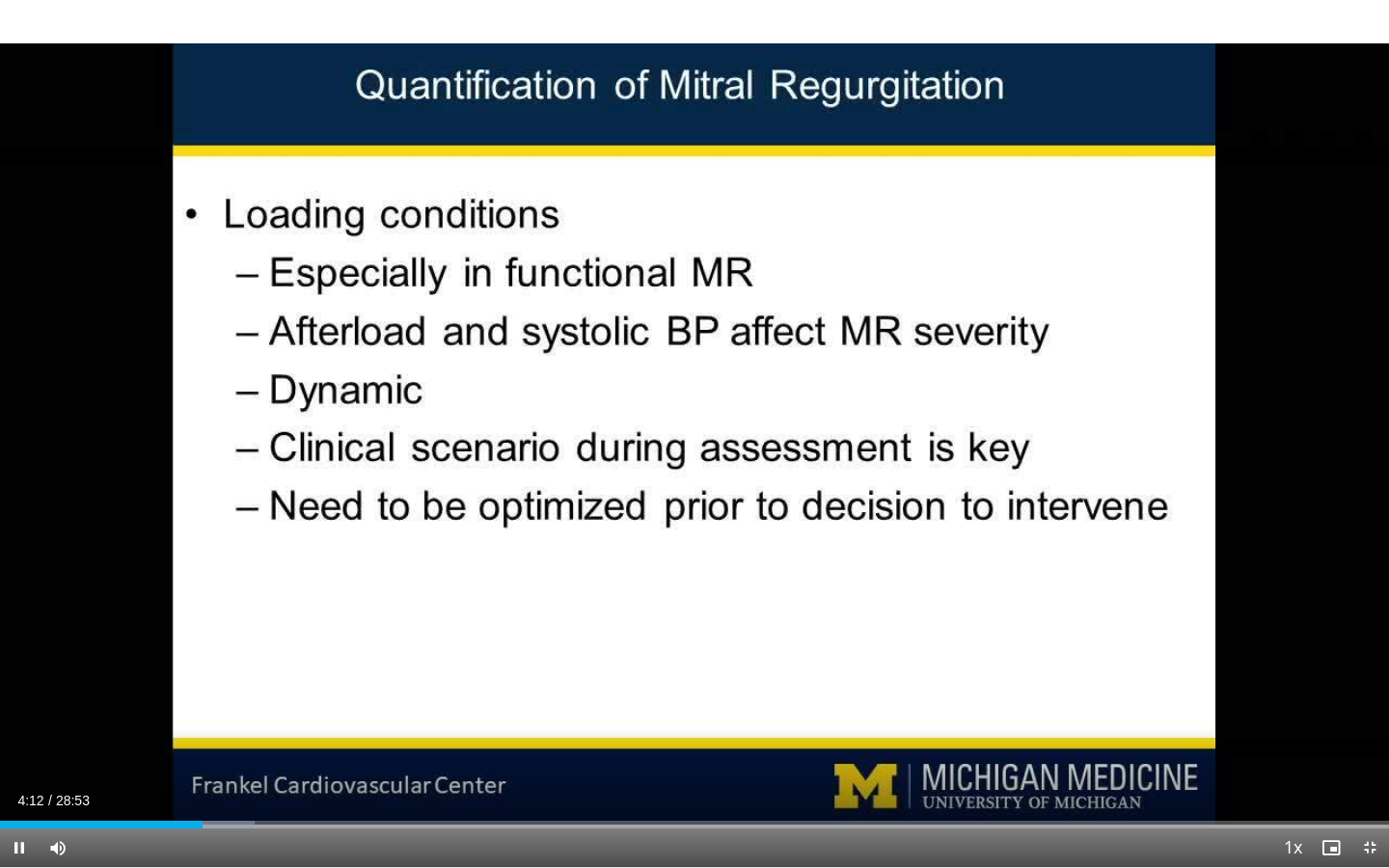 click on "**********" at bounding box center [694, 434] 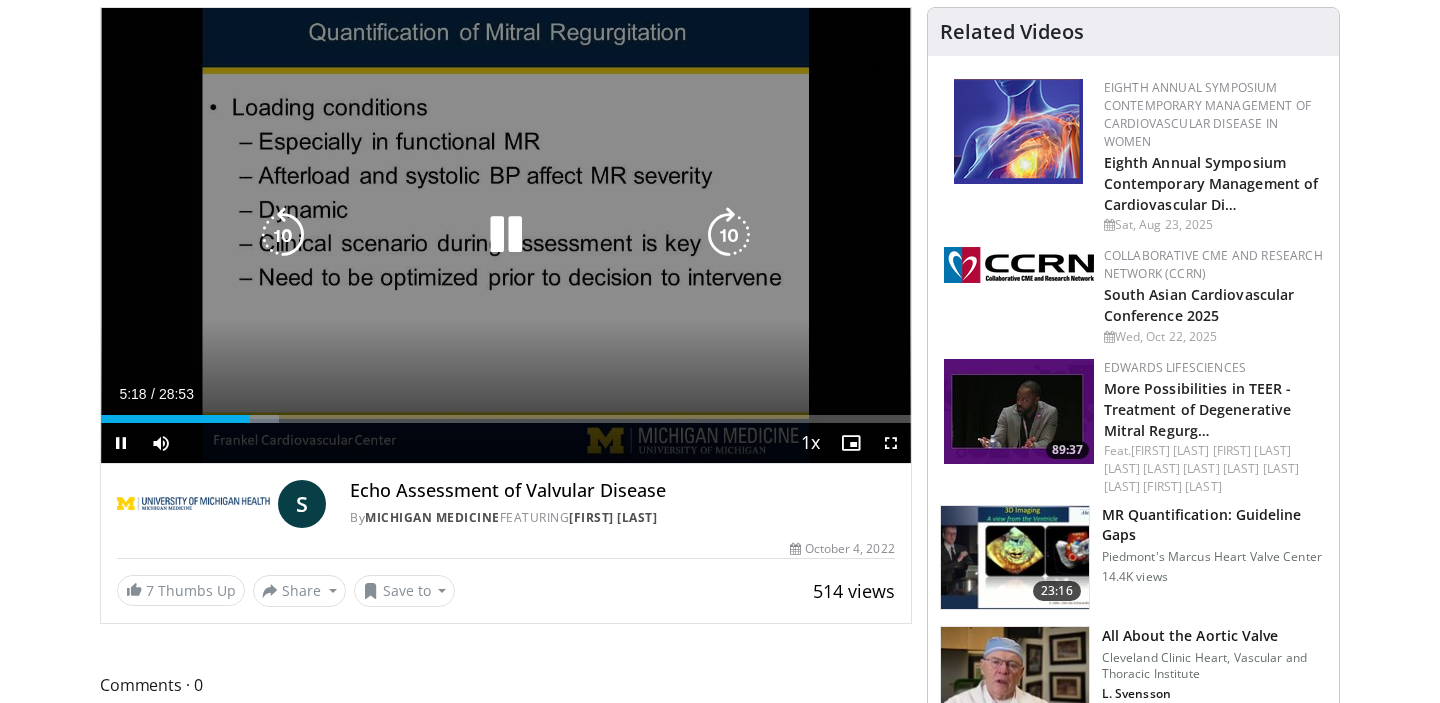 click on "10 seconds
Tap to unmute" at bounding box center (506, 235) 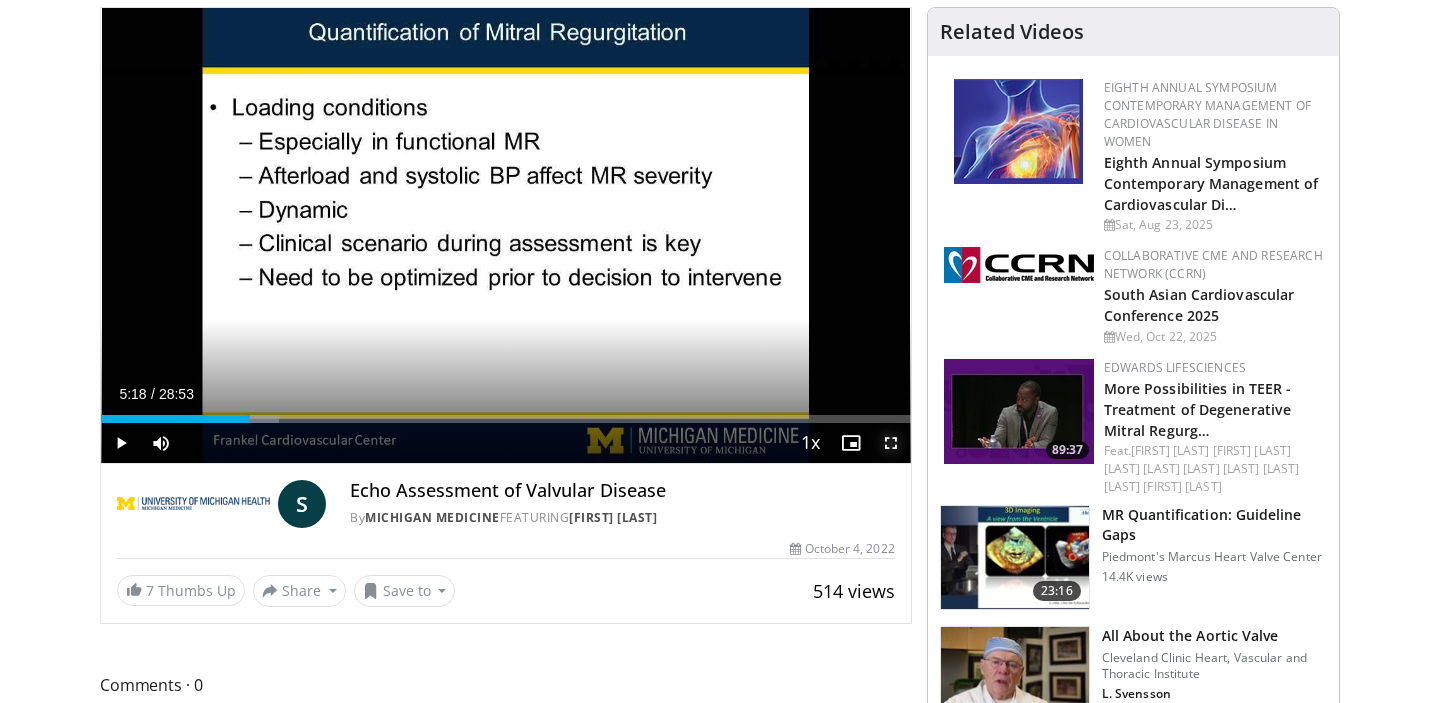 click at bounding box center [891, 443] 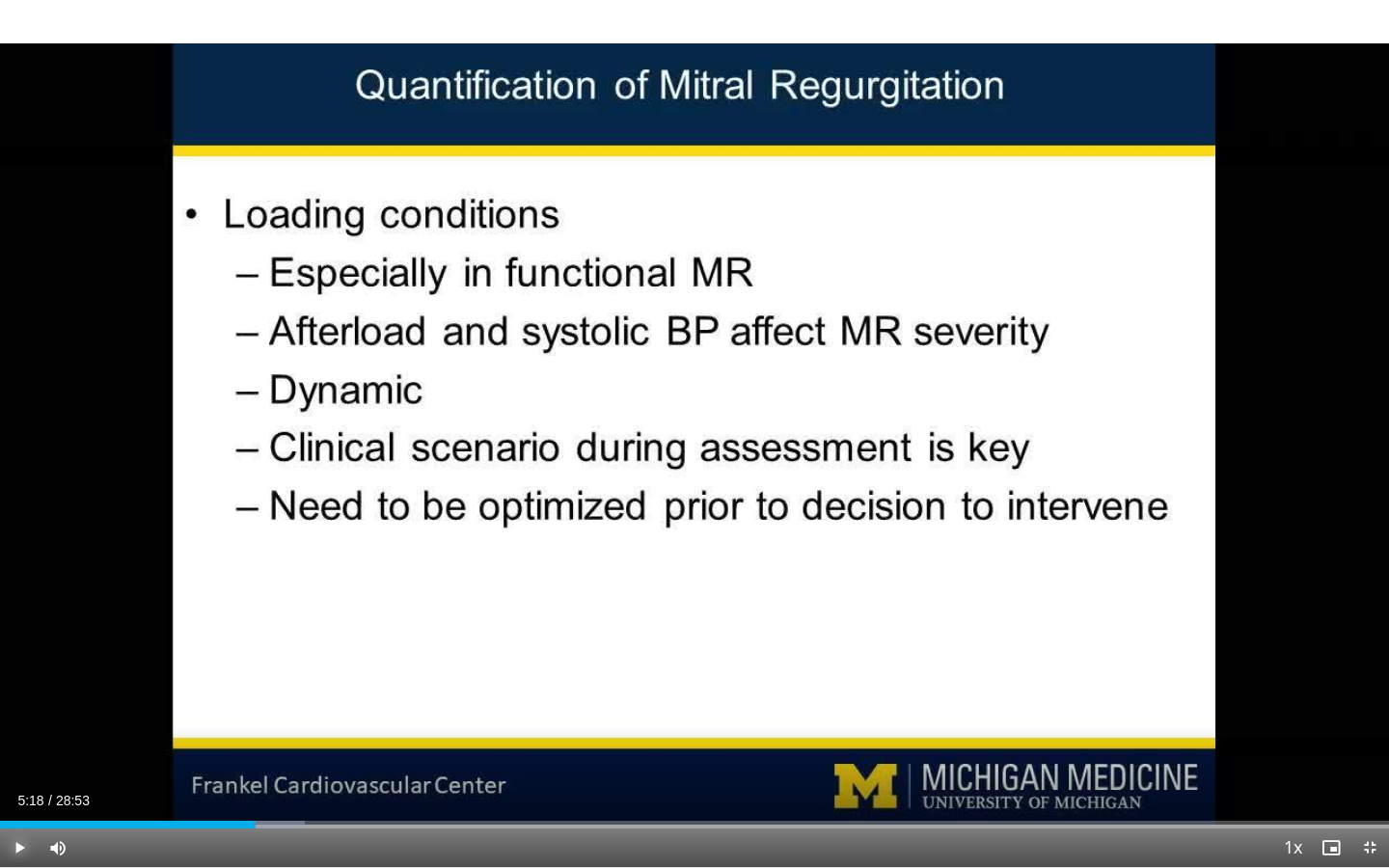 click at bounding box center (19, 848) 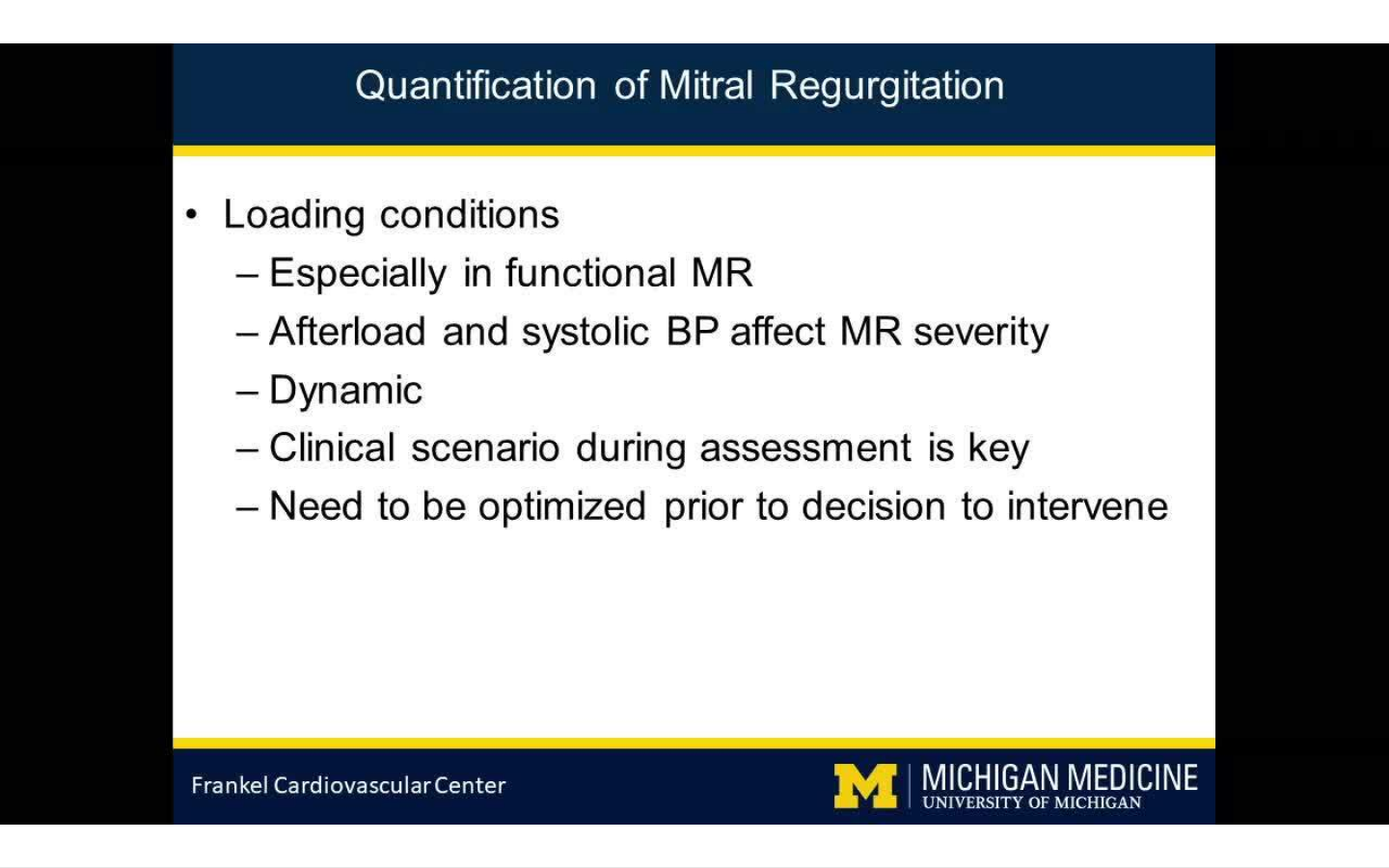 click on "10 seconds
Tap to unmute" at bounding box center [694, 433] 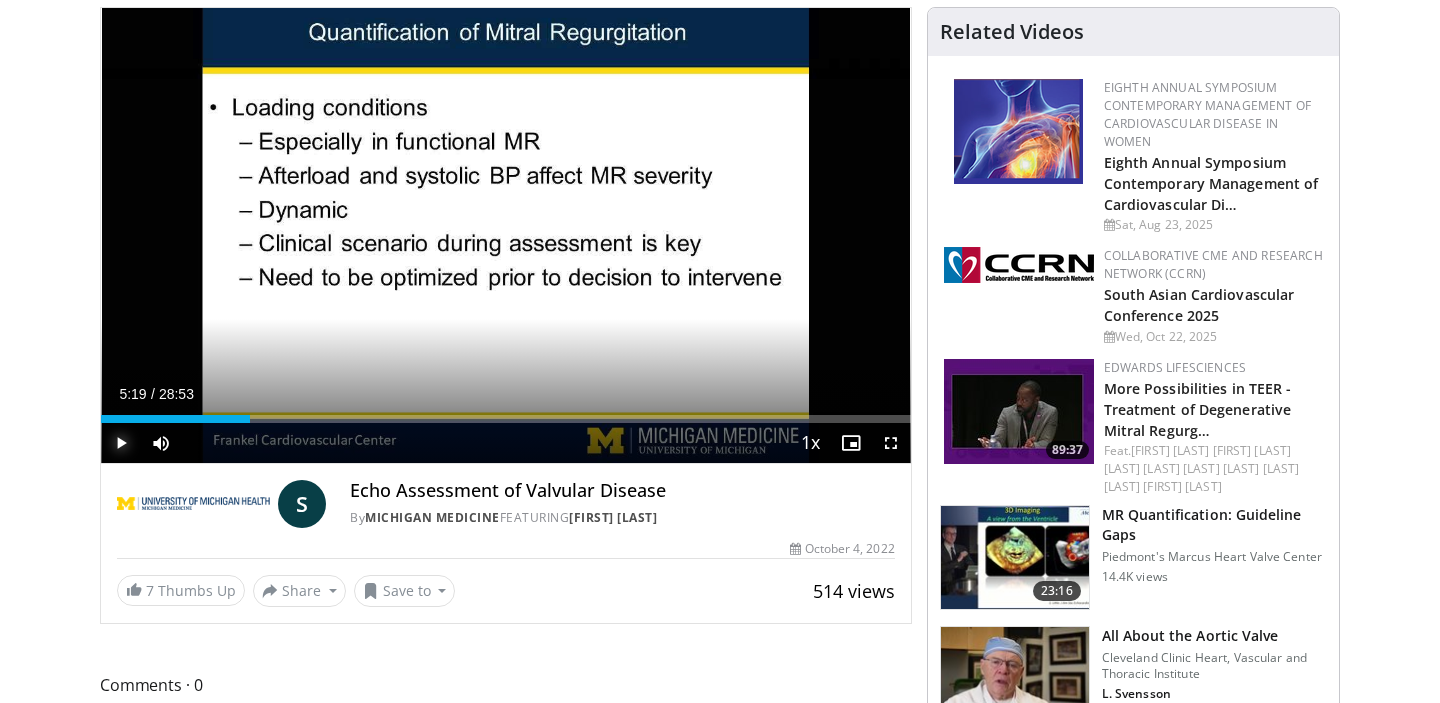 click at bounding box center (121, 443) 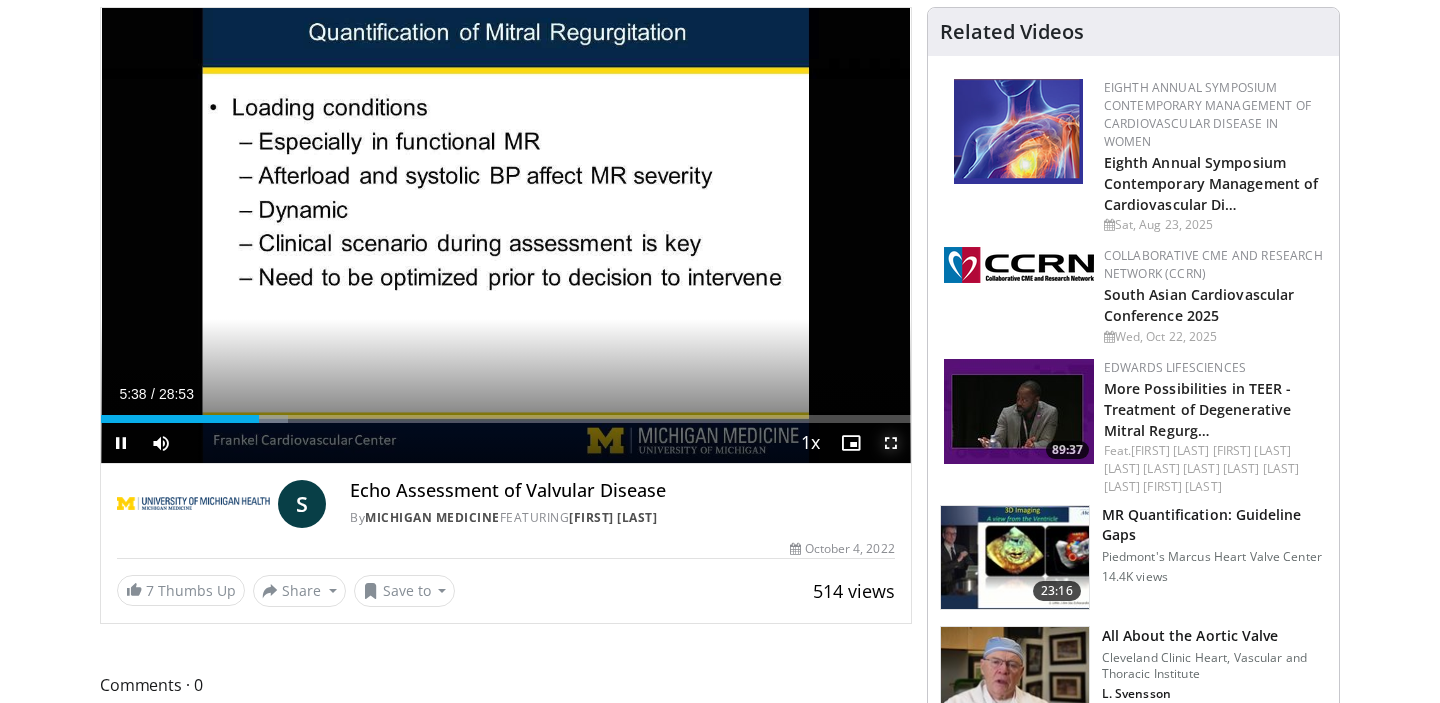 click at bounding box center [891, 443] 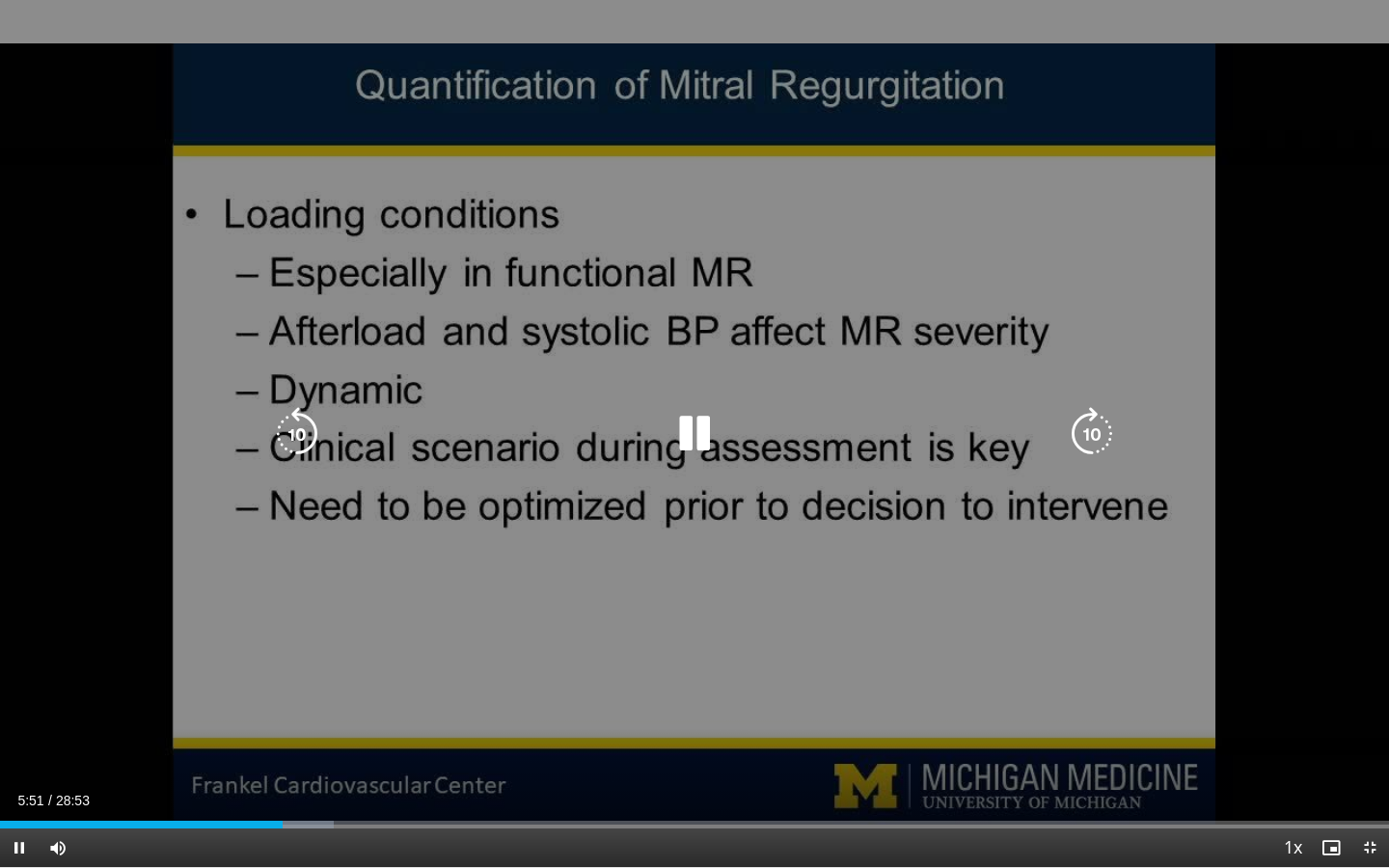 drag, startPoint x: 245, startPoint y: 184, endPoint x: 792, endPoint y: 487, distance: 625.31432 